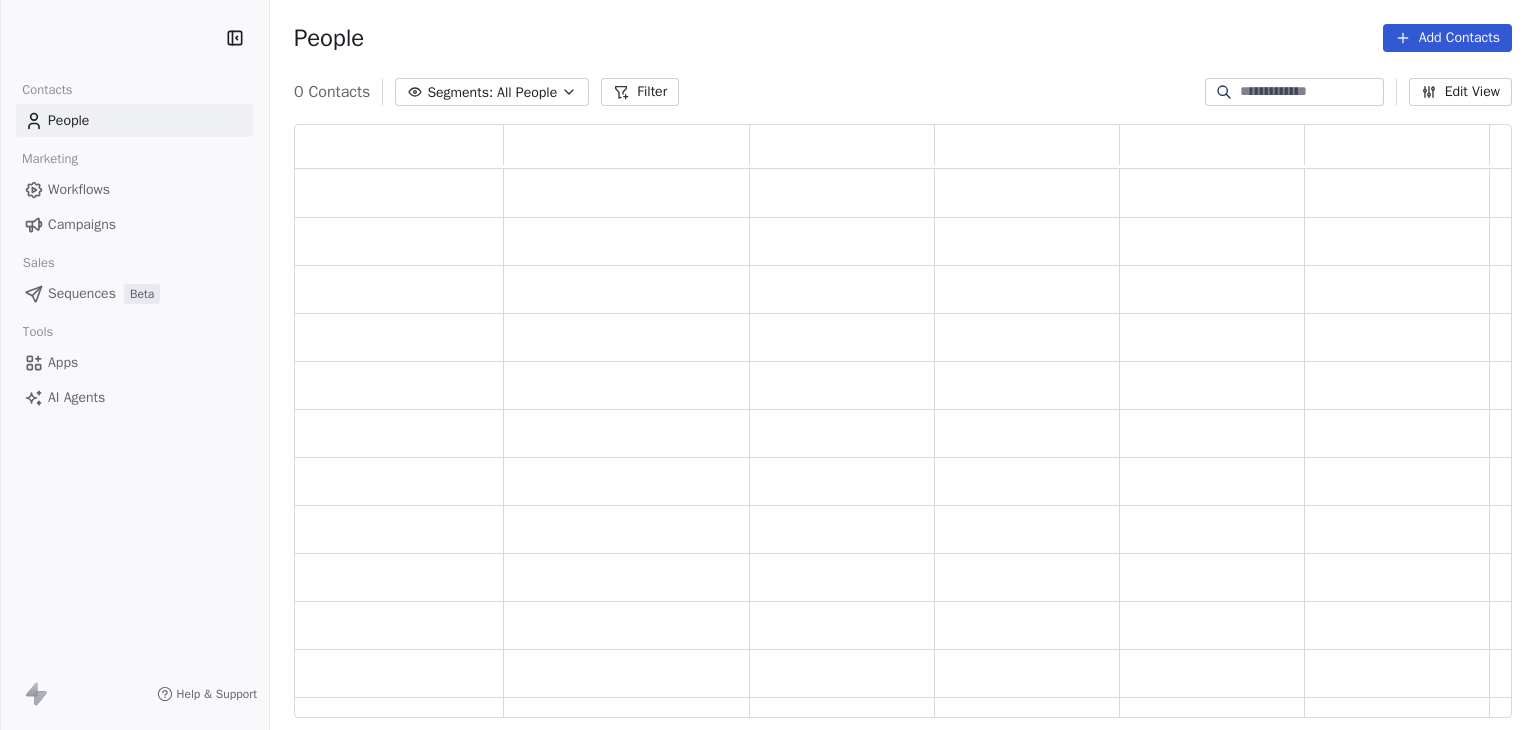 scroll, scrollTop: 0, scrollLeft: 0, axis: both 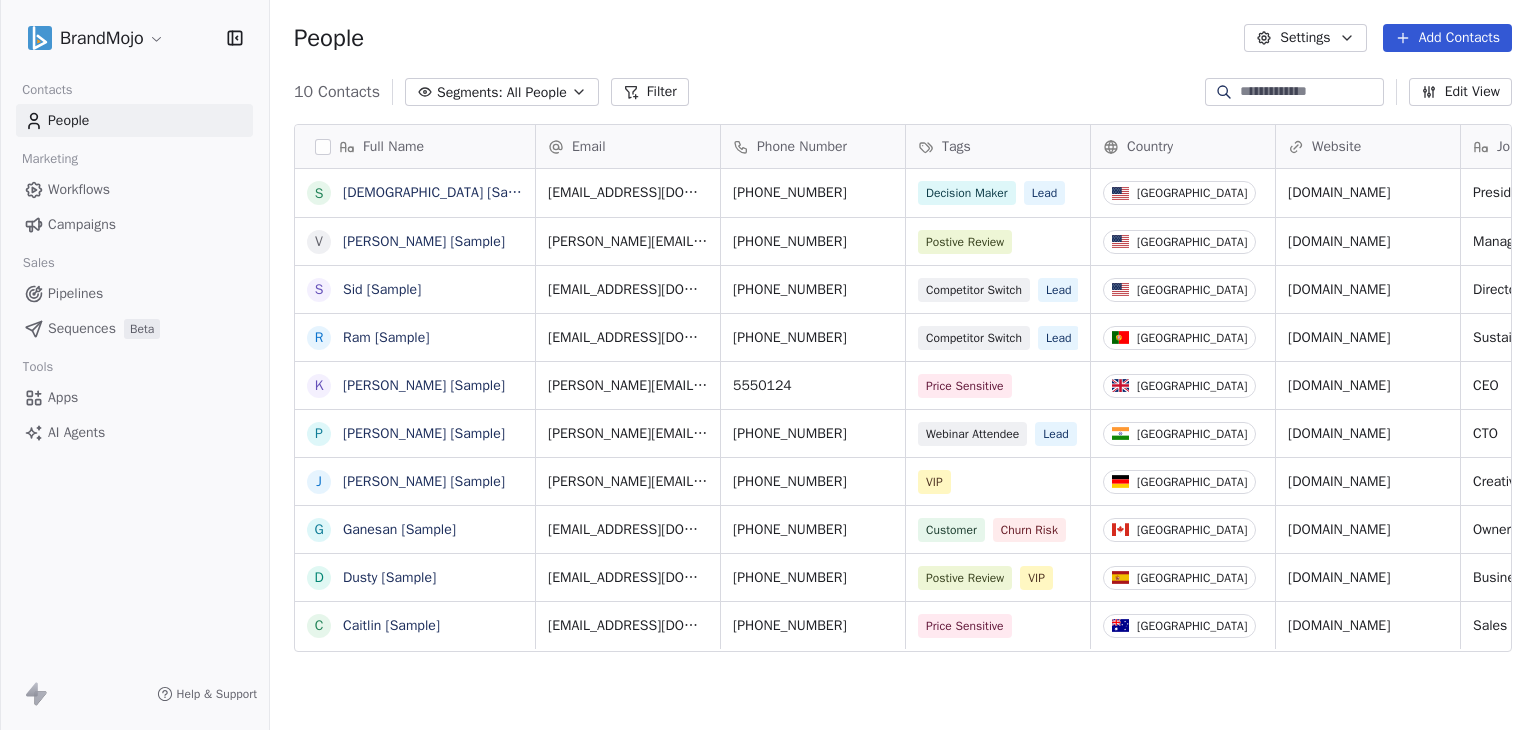 click on "BrandMojo" at bounding box center (134, 38) 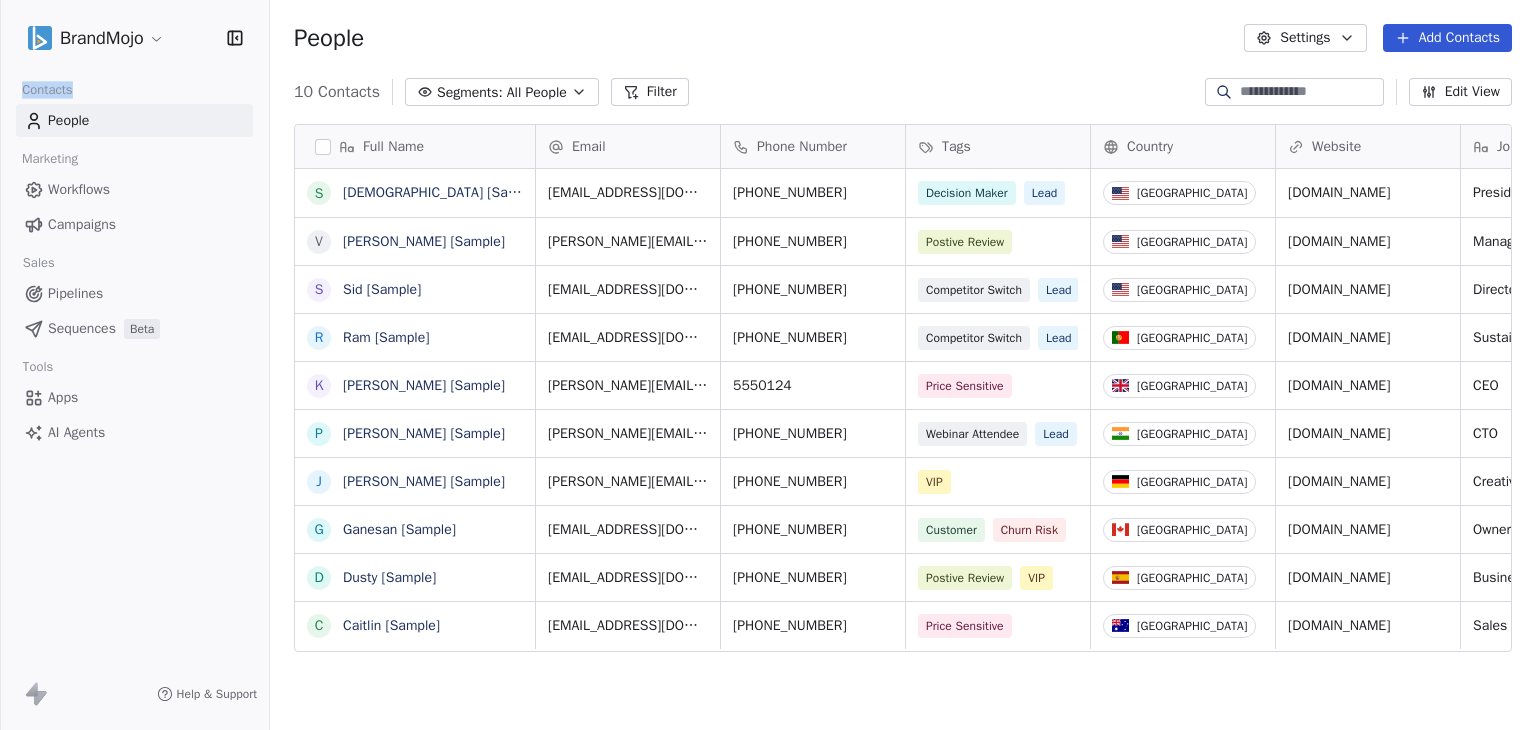 click on "BrandMojo" at bounding box center [134, 38] 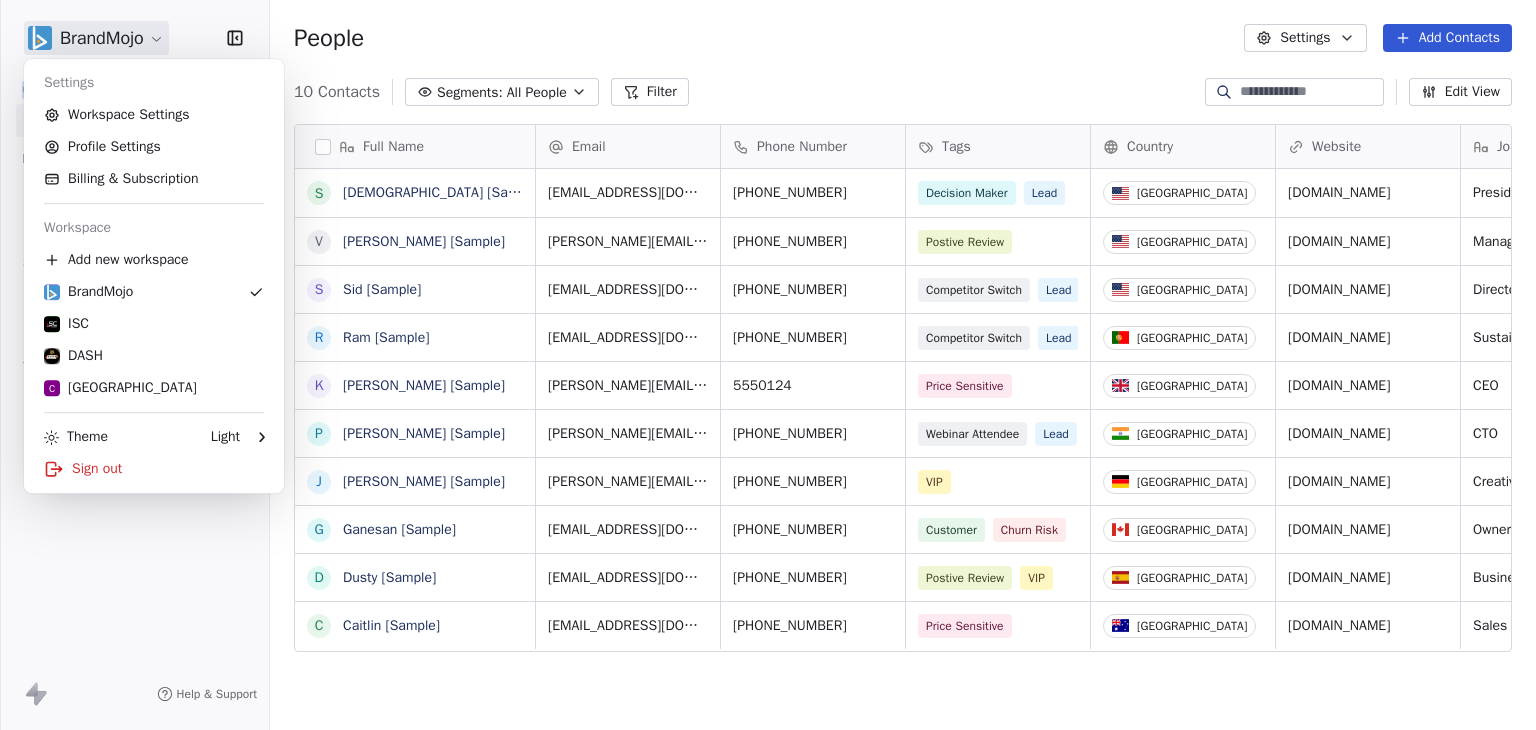click on "BrandMojo Contacts People Marketing Workflows Campaigns Sales Pipelines Sequences Beta Tools Apps AI Agents Help & Support People Settings  Add Contacts 10 Contacts Segments: All People Filter  Edit View Tag Add to Sequence Export Full Name S Swami [Sample] V Vanessa [Sample] S Sid [Sample] R Ram [Sample] K Ken [Sample] P Pavithra [Sample] J Jarrett [Sample] G Ganesan [Sample] D Dusty [Sample] C Caitlin [Sample] Email Phone Number Tags Country Website Job Title Status Contact Source NPS Score swami@swipeone.com +1-555-0132 Decision Maker Lead United States millerindustries.com President New Lead Social Media 9 vanessa@appsumo.com +1-555-0128 Postive Review United States fostergroup.com Managing Director Closed Won Referral 9 sid@swipepages.com +1-555-0123 Competitor Switch Lead United States alliedsolutions.com Director of Operations Qualifying Website Form ram@swipeone.com +351-555-0131 Competitor Switch Lead Portugal greensolutions.pt Sustainability Head Closed Won Facebook Ad 10 ken@swipepages.com CEO 5" at bounding box center (768, 365) 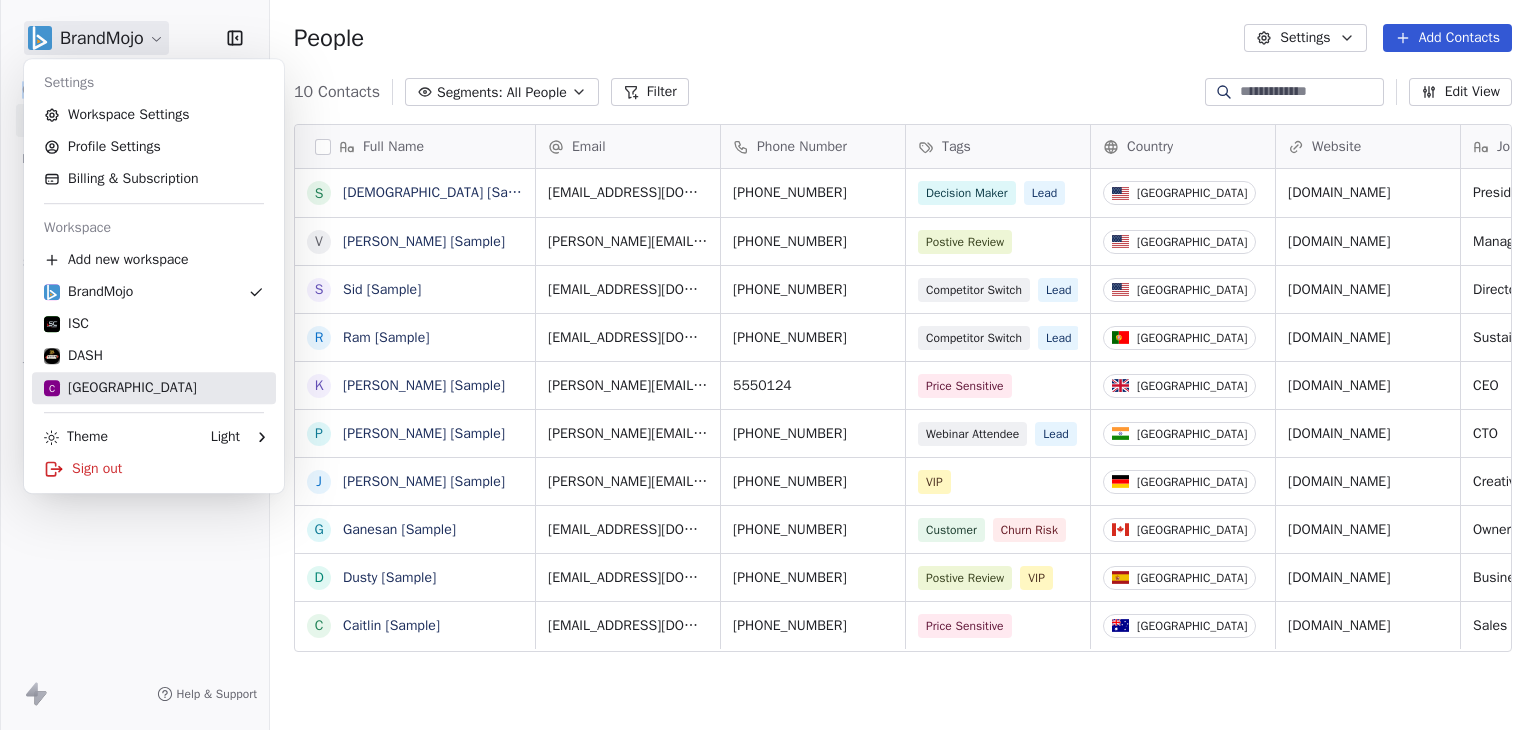 click on "C Chitrakoota School" at bounding box center [120, 388] 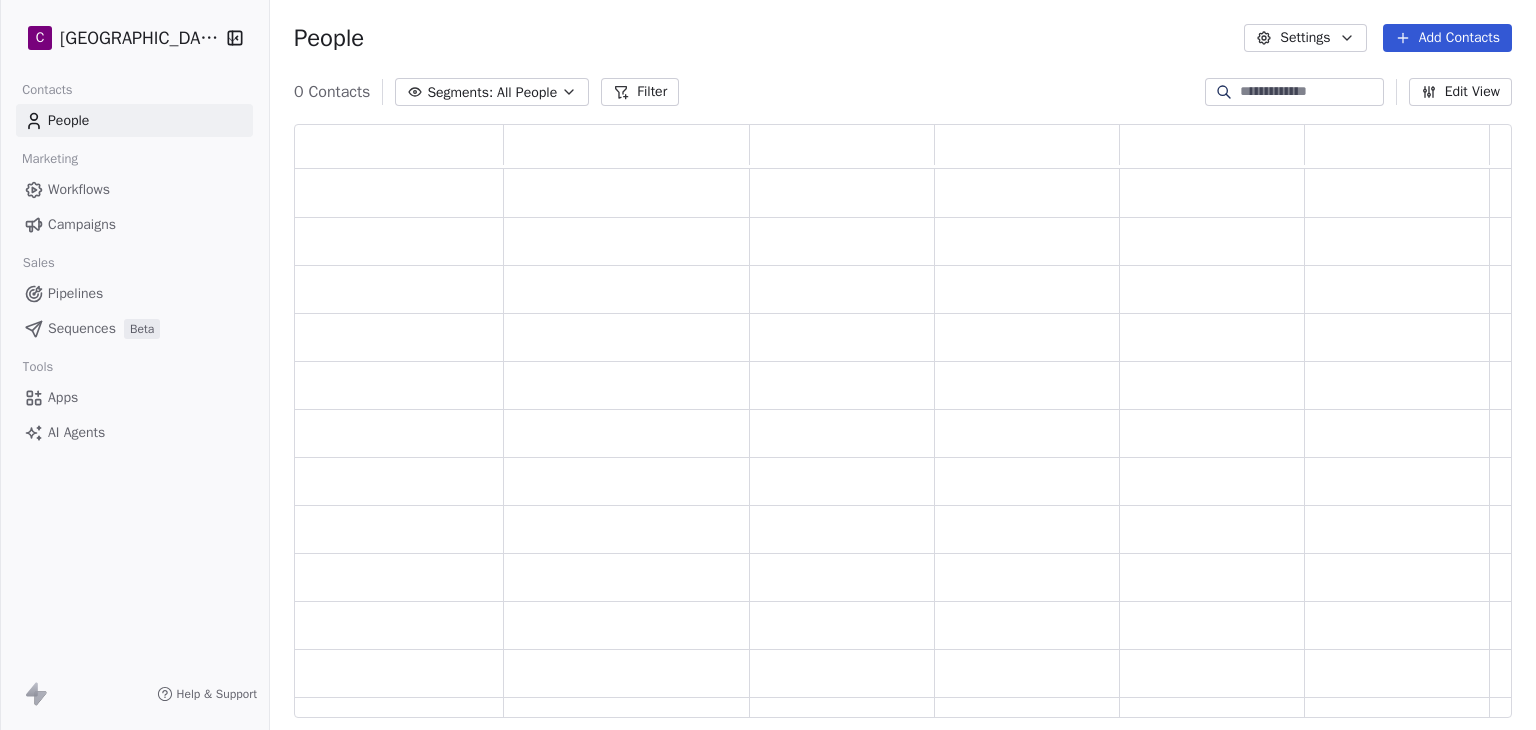 scroll, scrollTop: 16, scrollLeft: 16, axis: both 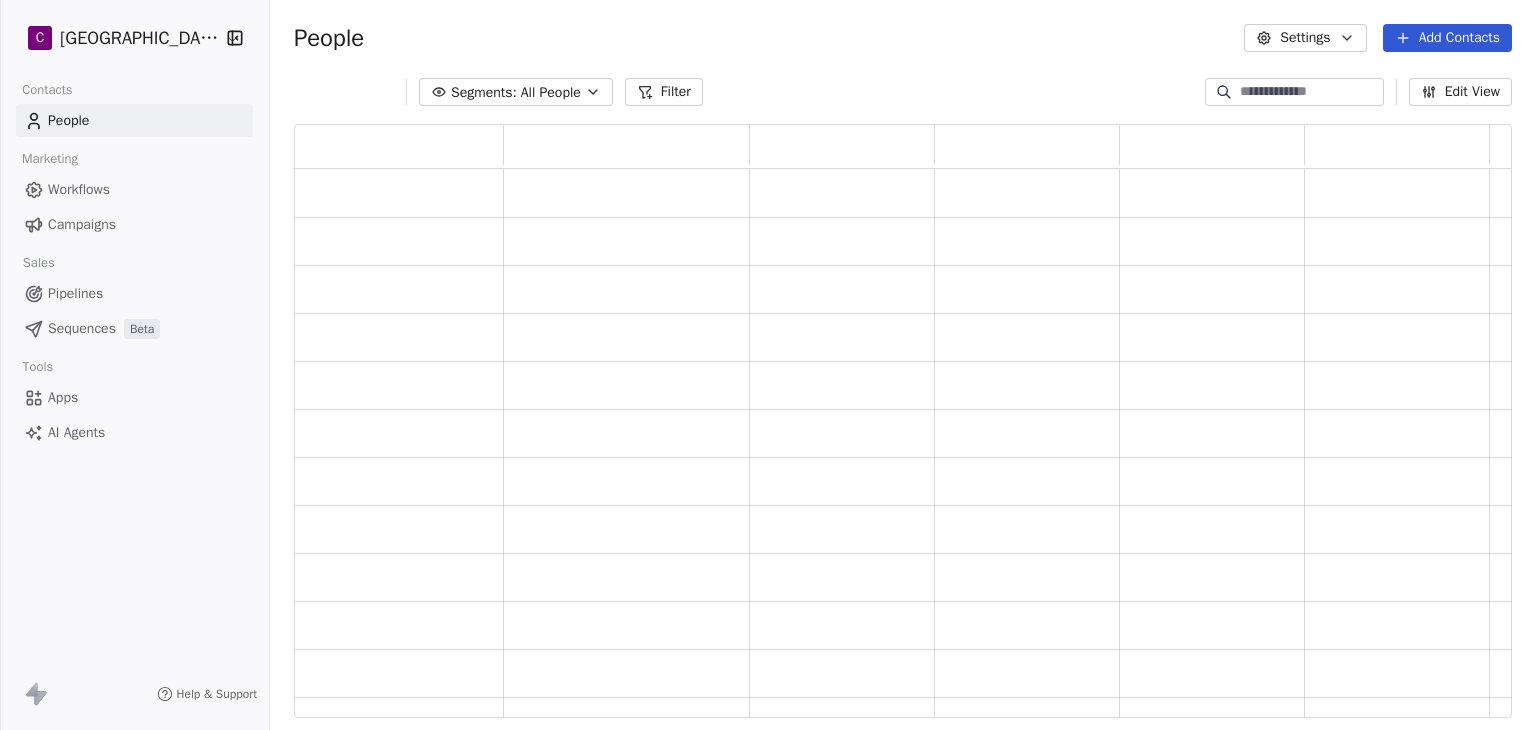 click on "Apps" at bounding box center (63, 397) 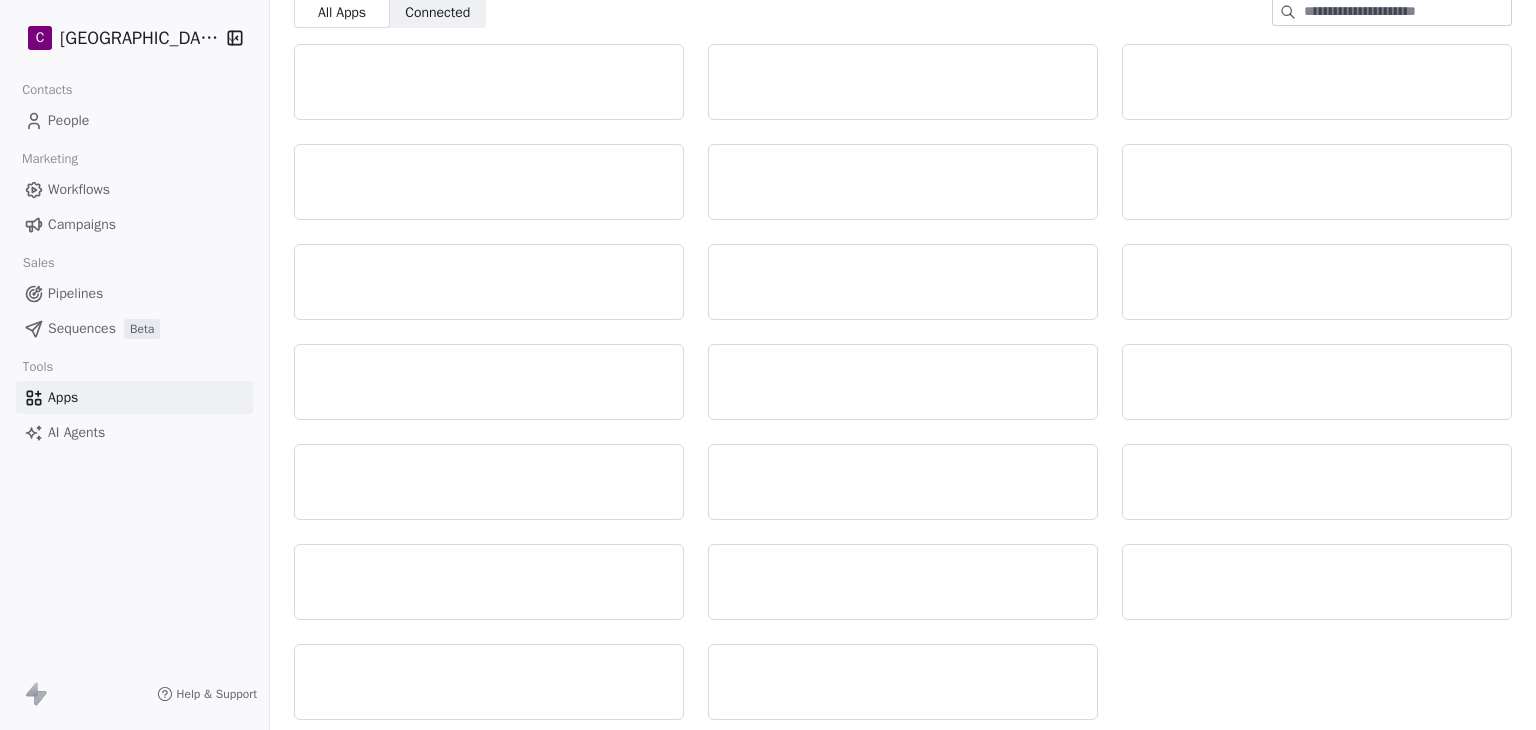 scroll, scrollTop: 84, scrollLeft: 0, axis: vertical 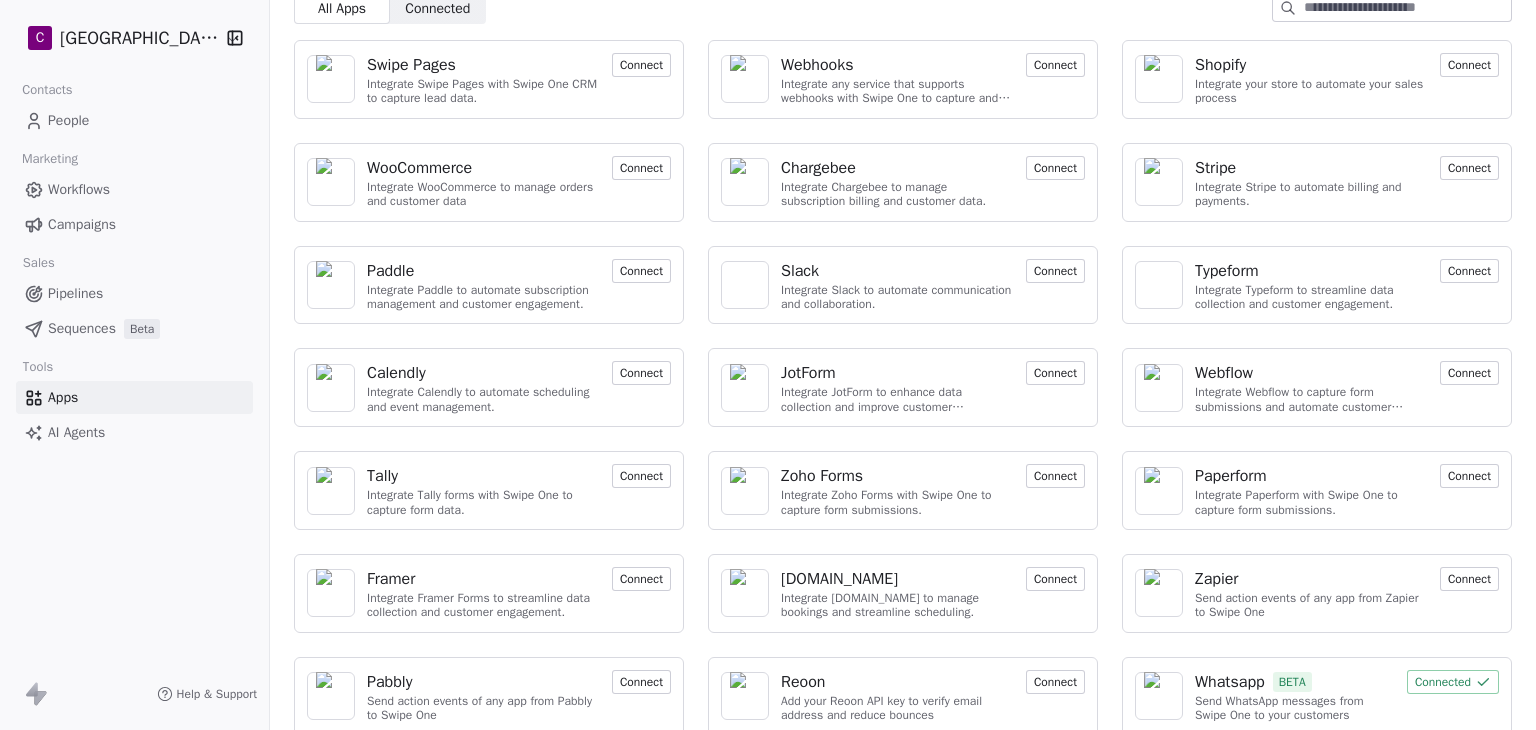 click on "Whatsapp" at bounding box center [1230, 682] 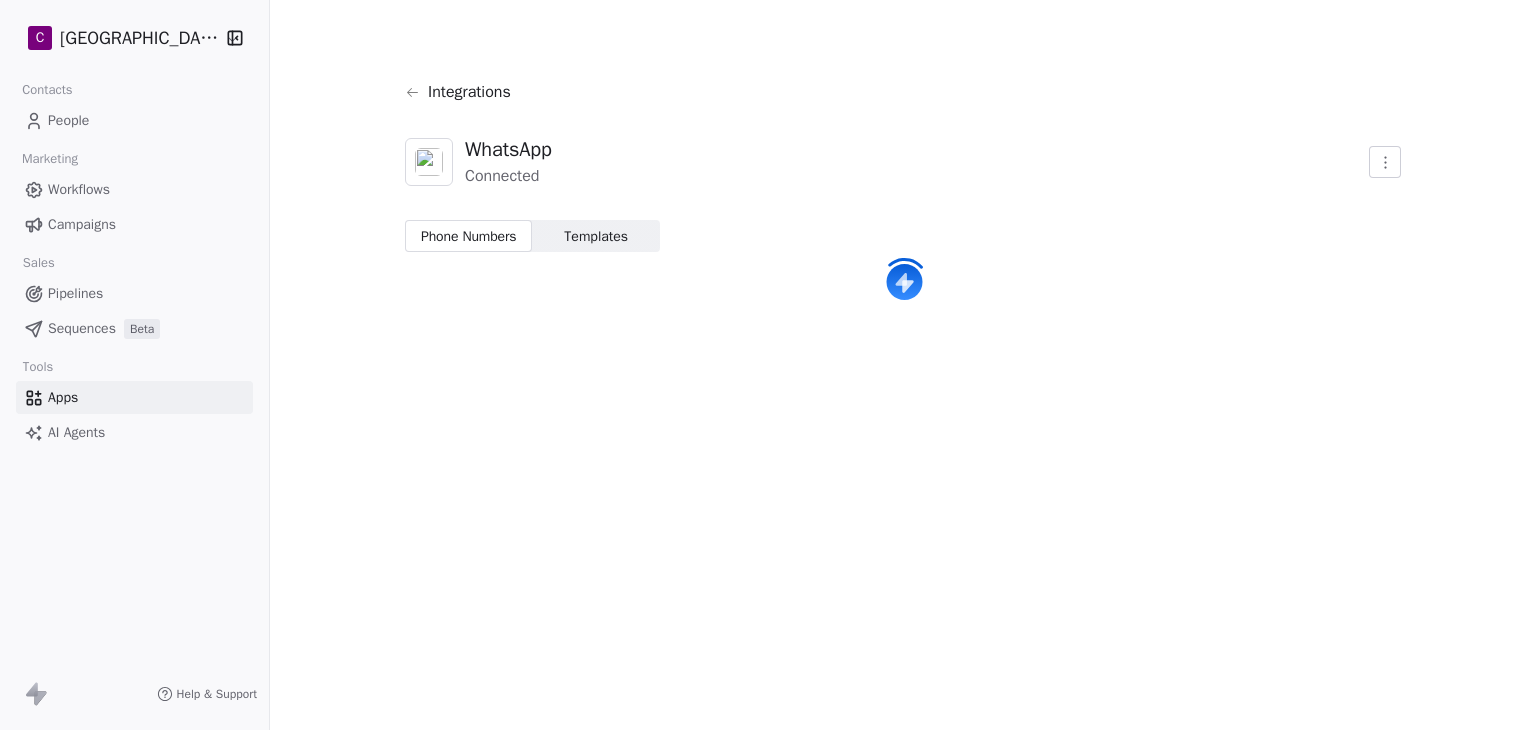 scroll, scrollTop: 0, scrollLeft: 0, axis: both 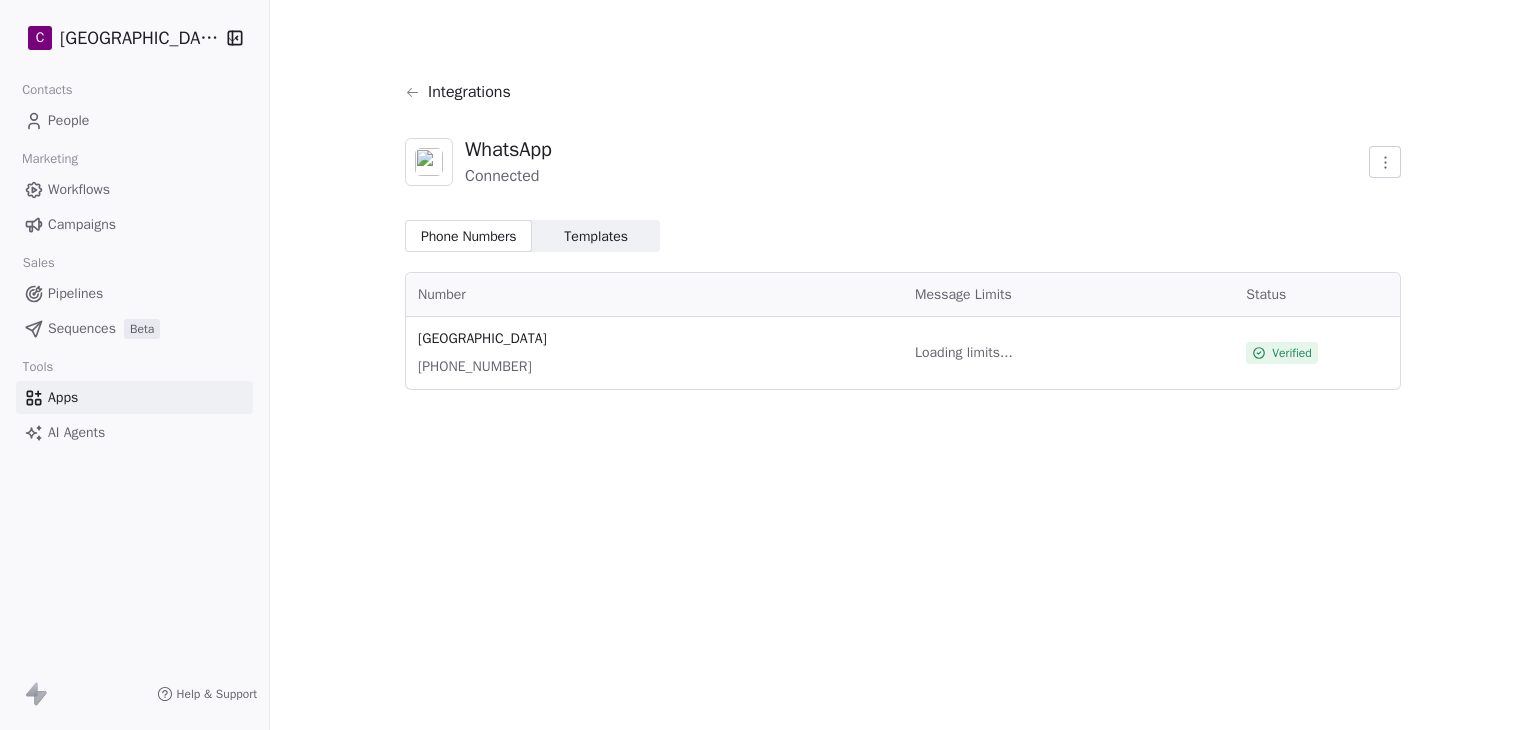 click on "Templates Templates" at bounding box center [595, 236] 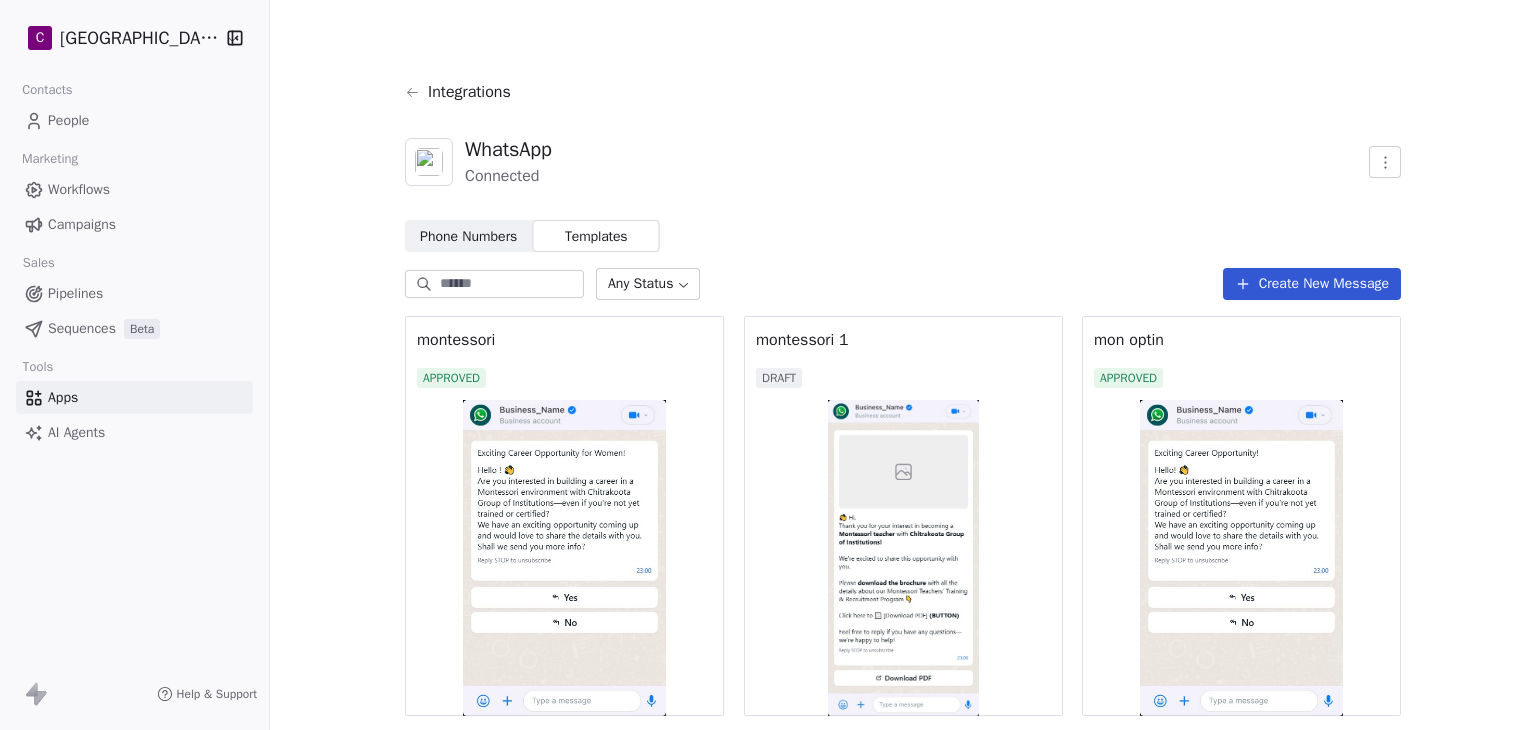 click at bounding box center (903, 558) 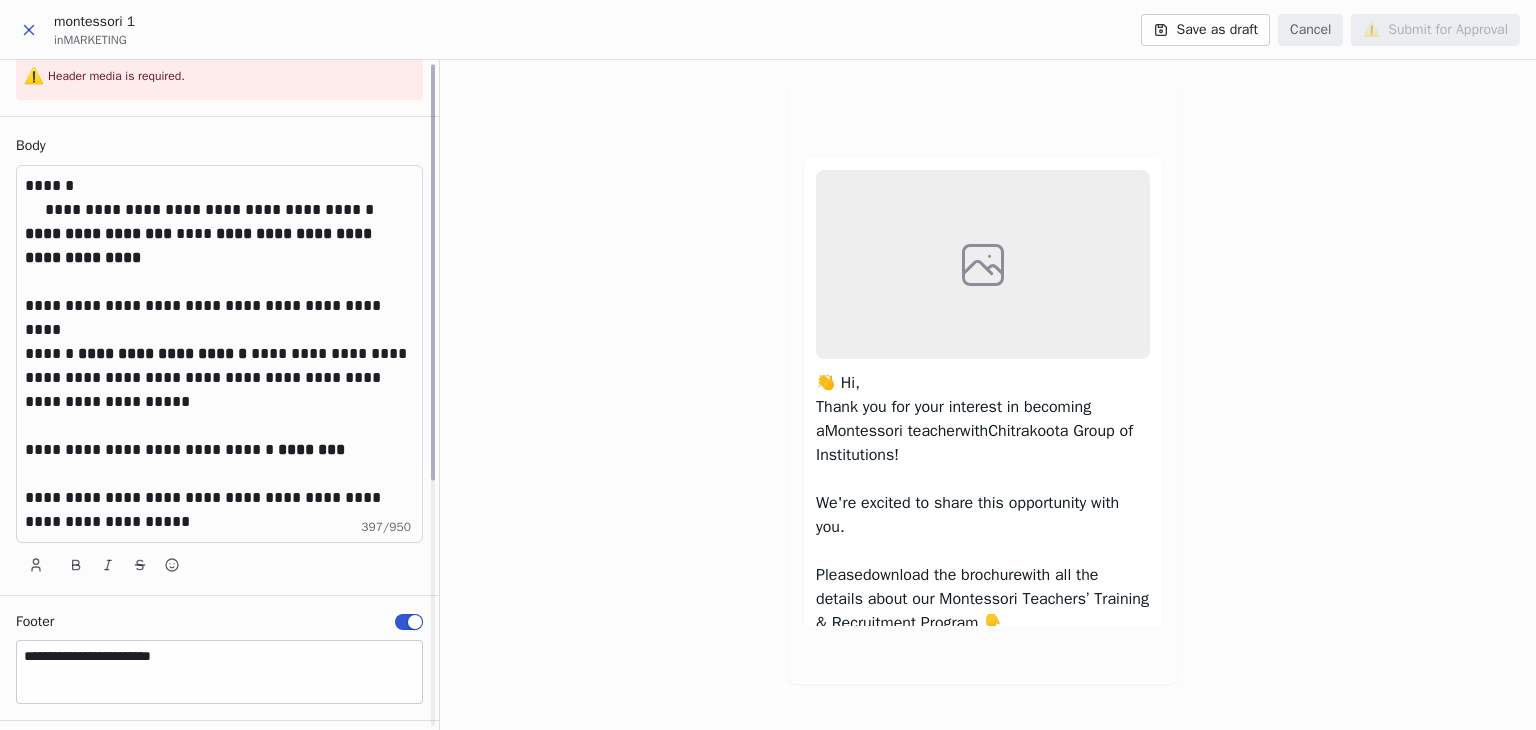 scroll, scrollTop: 397, scrollLeft: 0, axis: vertical 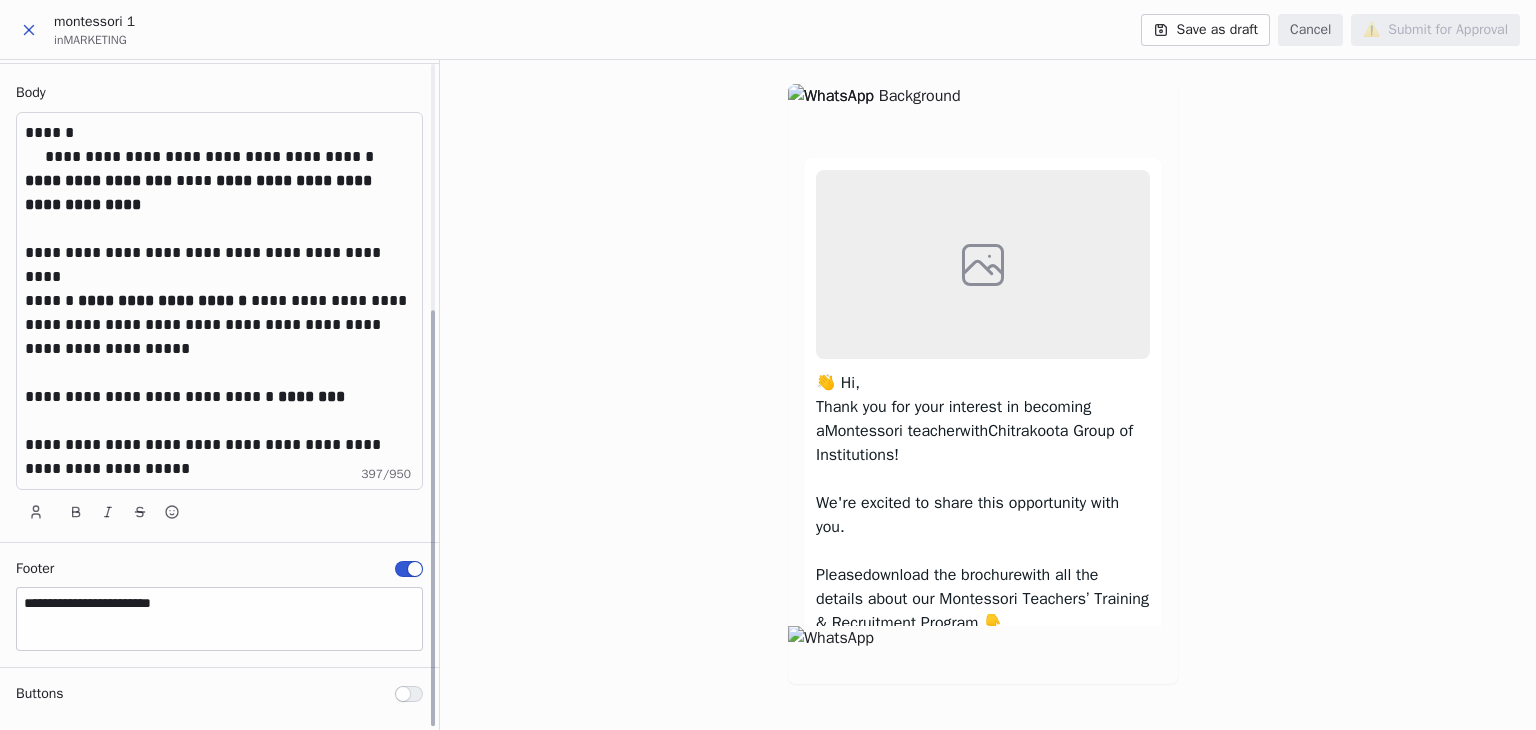 click on "**********" at bounding box center (220, 457) 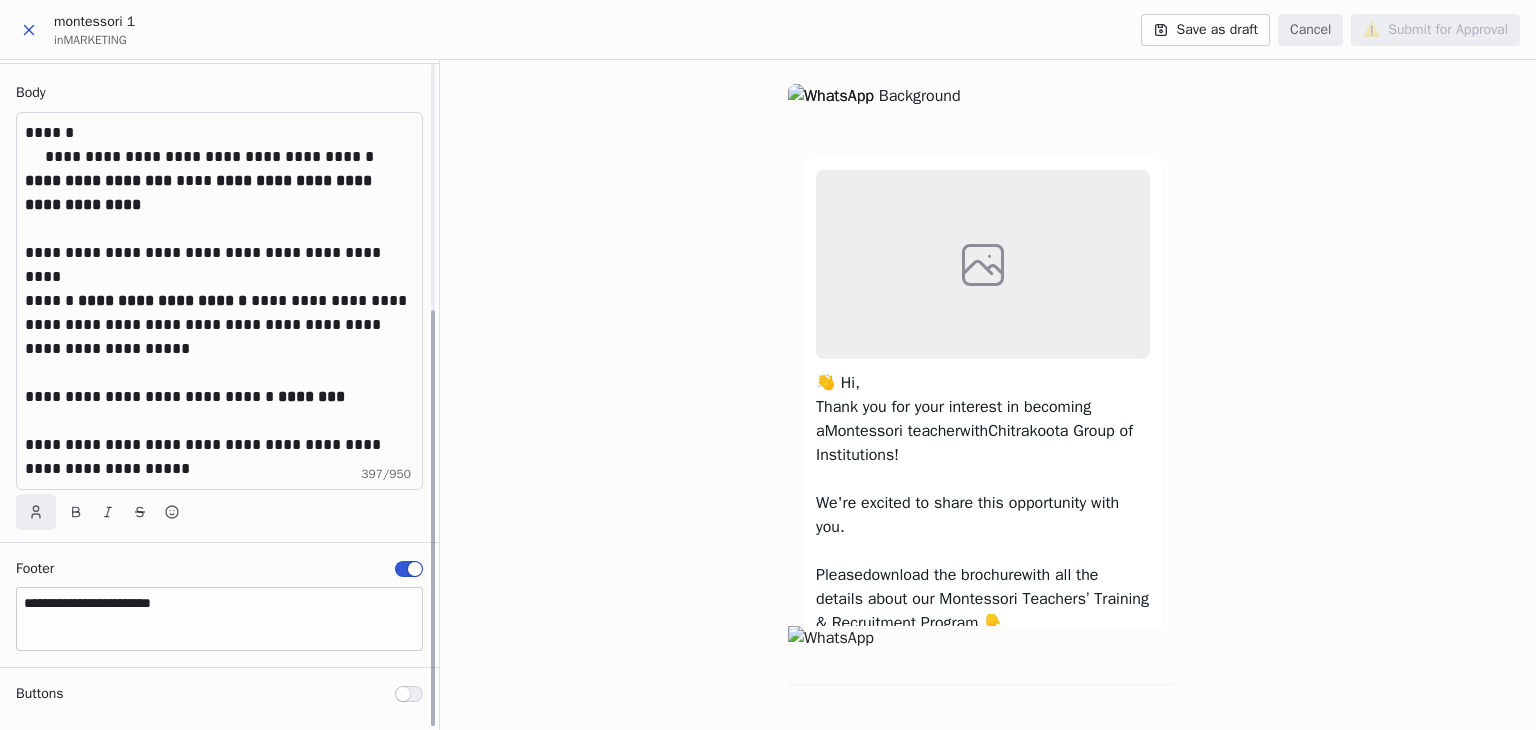 click at bounding box center (36, 512) 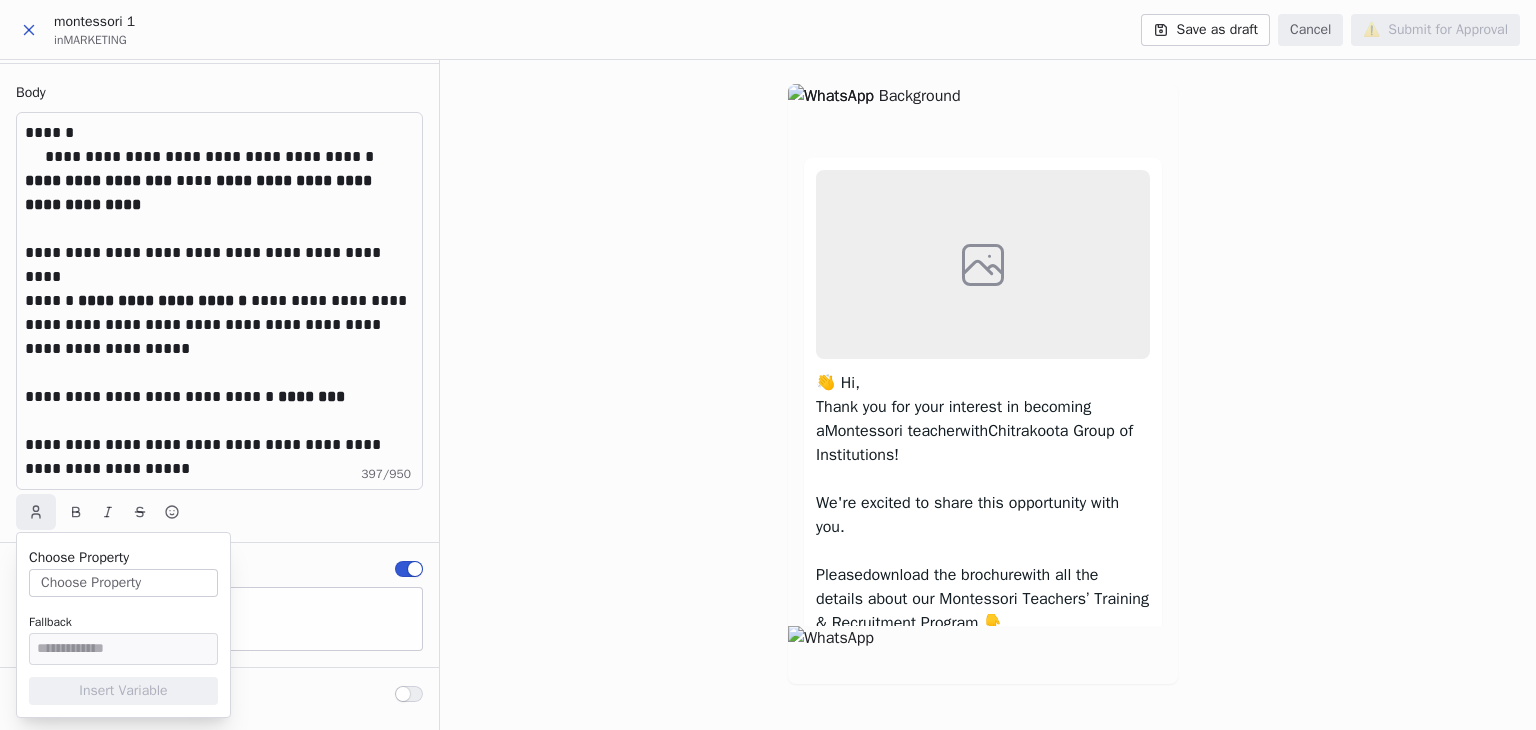 click on "Choose Property" at bounding box center (123, 583) 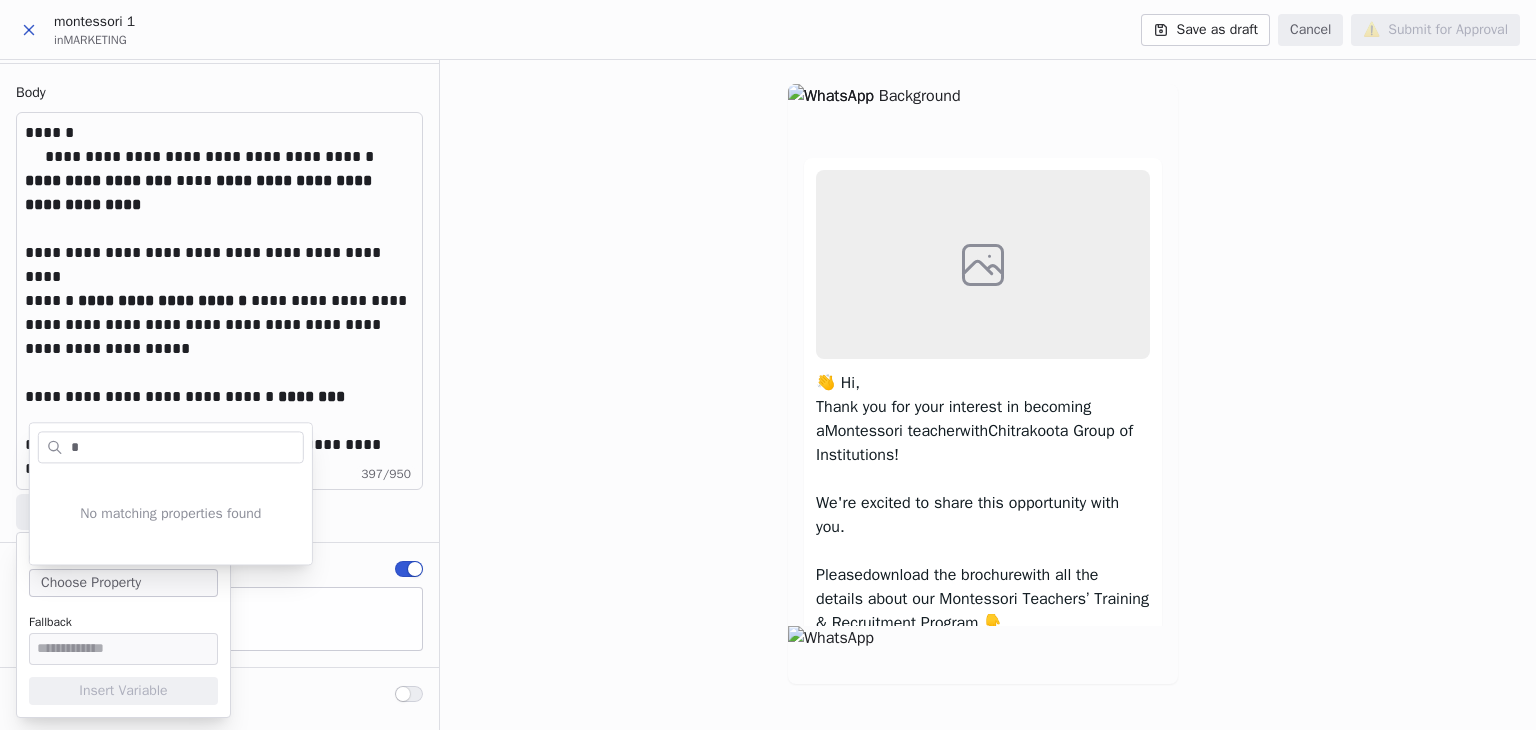 type on "*" 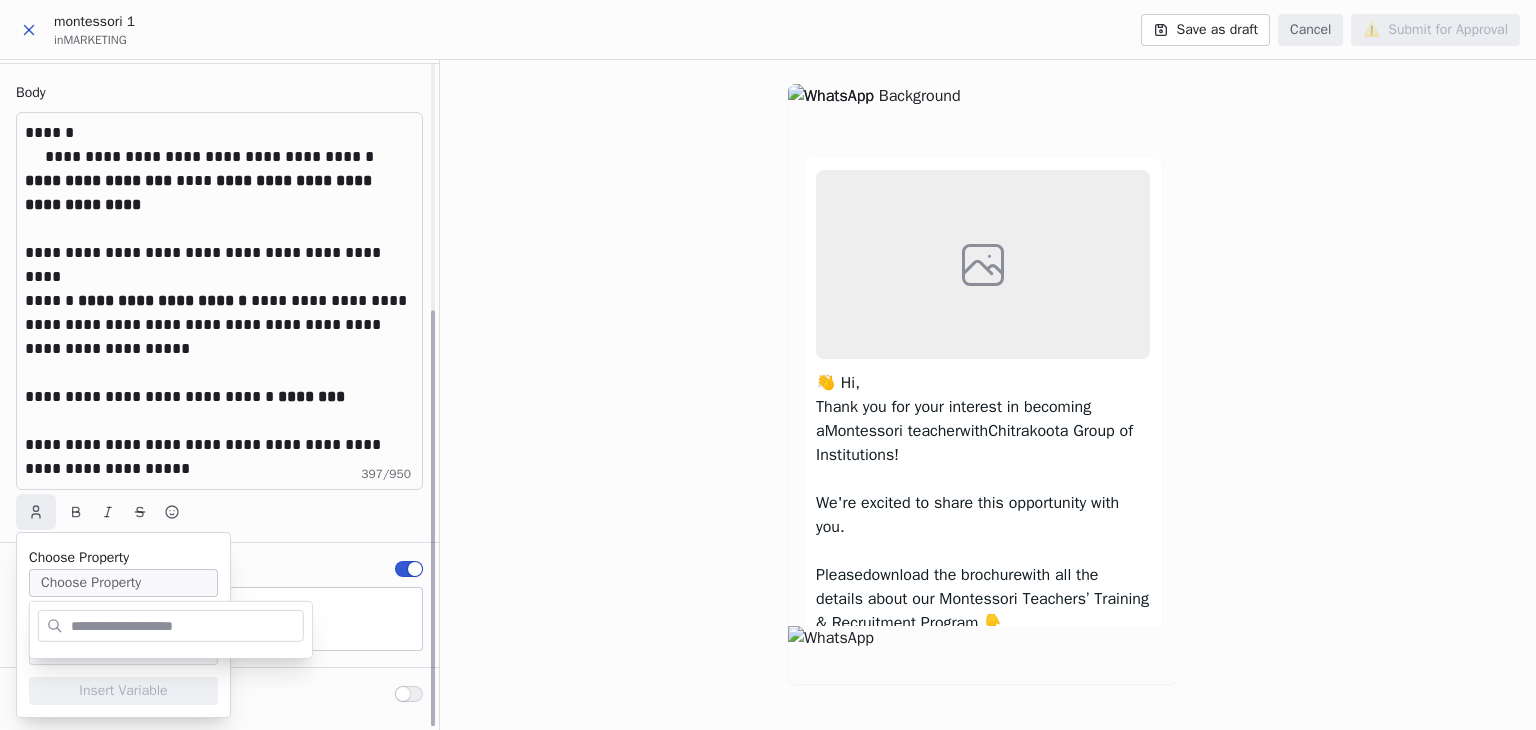 click at bounding box center (223, 512) 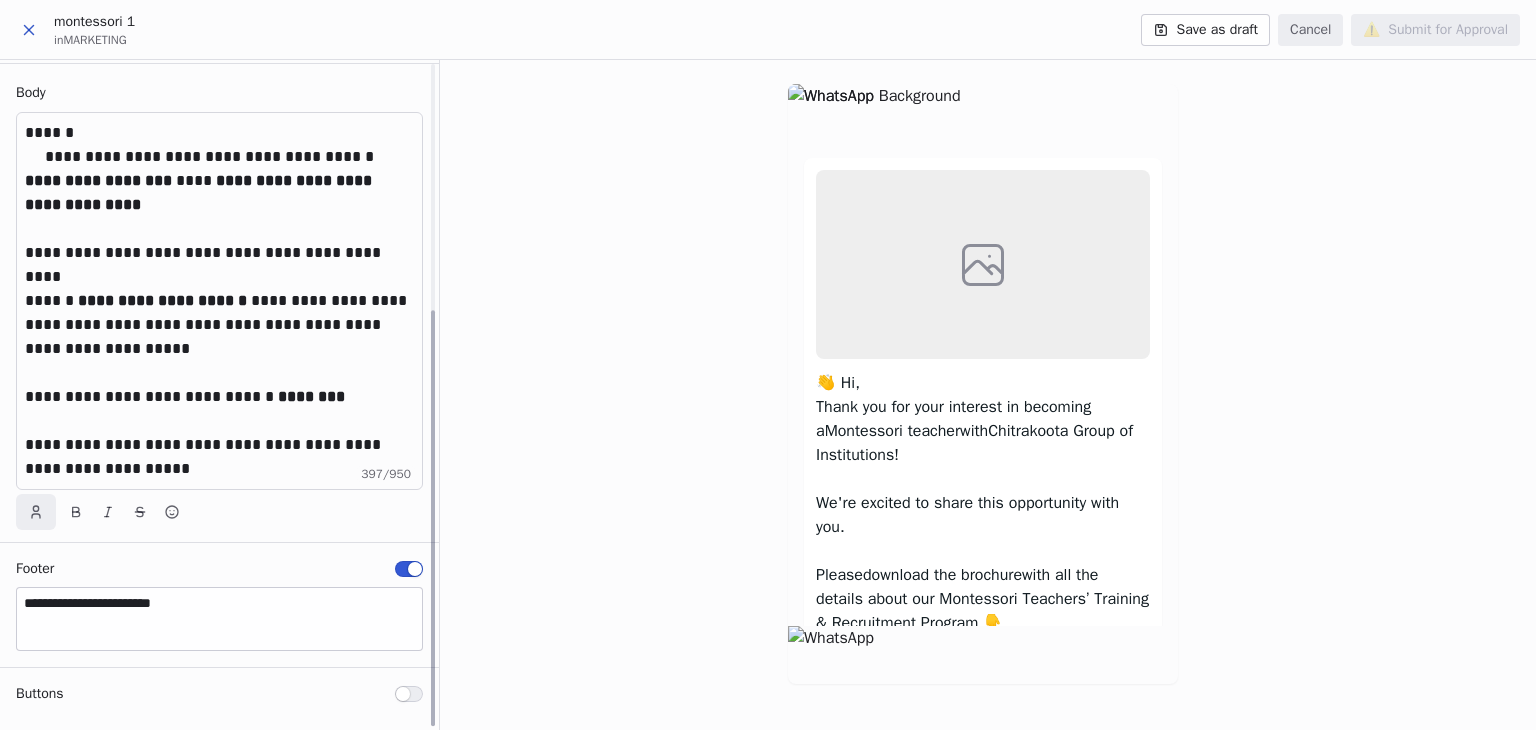 click 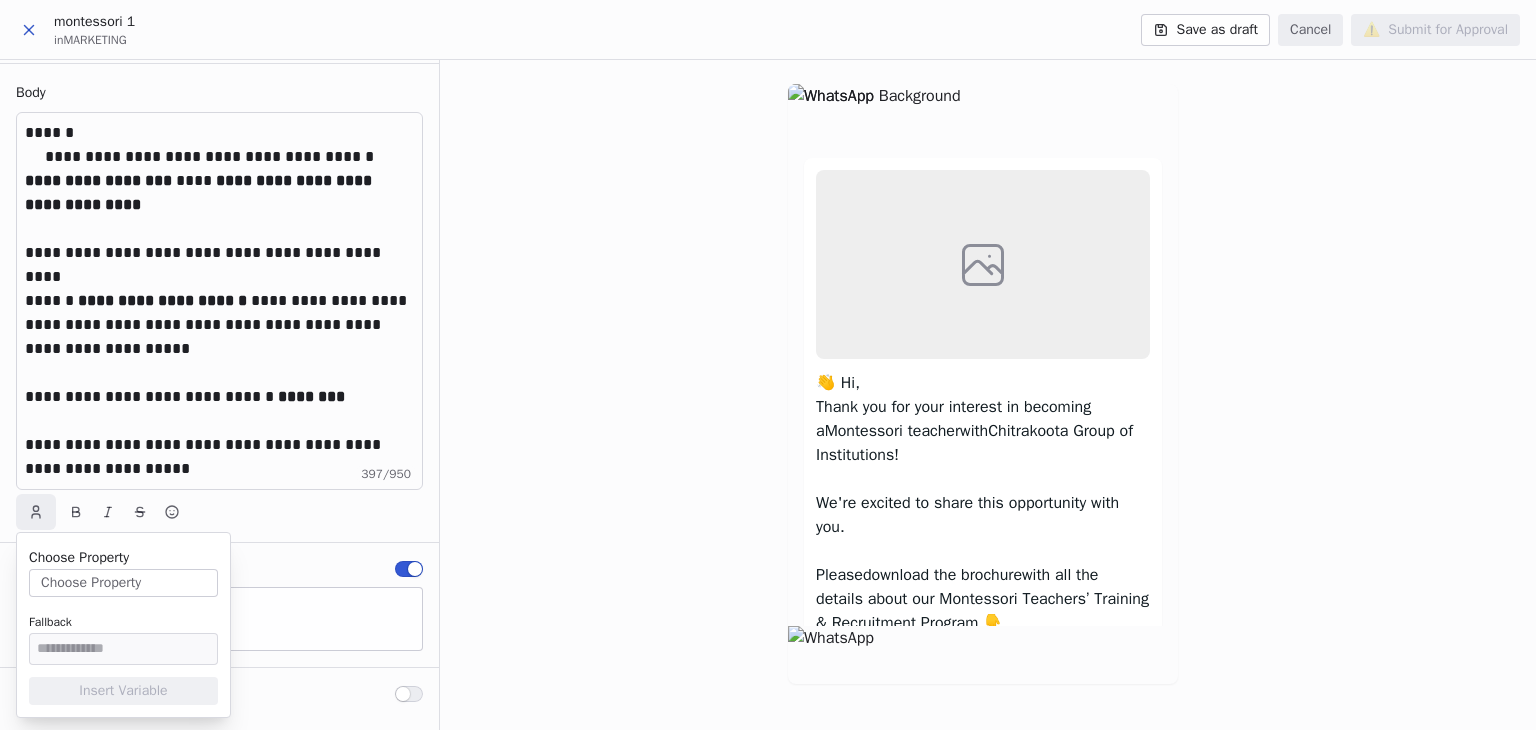 type 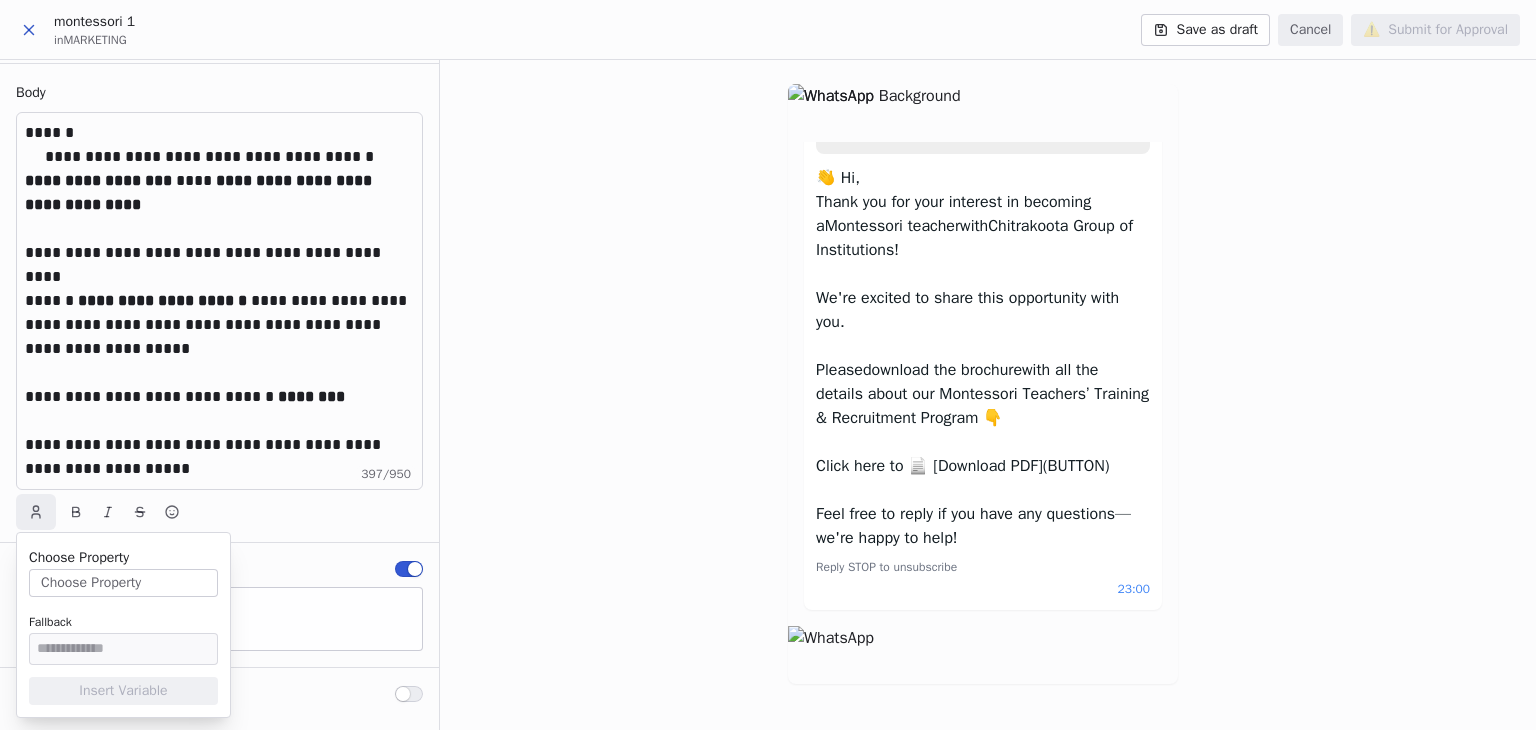 scroll, scrollTop: 240, scrollLeft: 0, axis: vertical 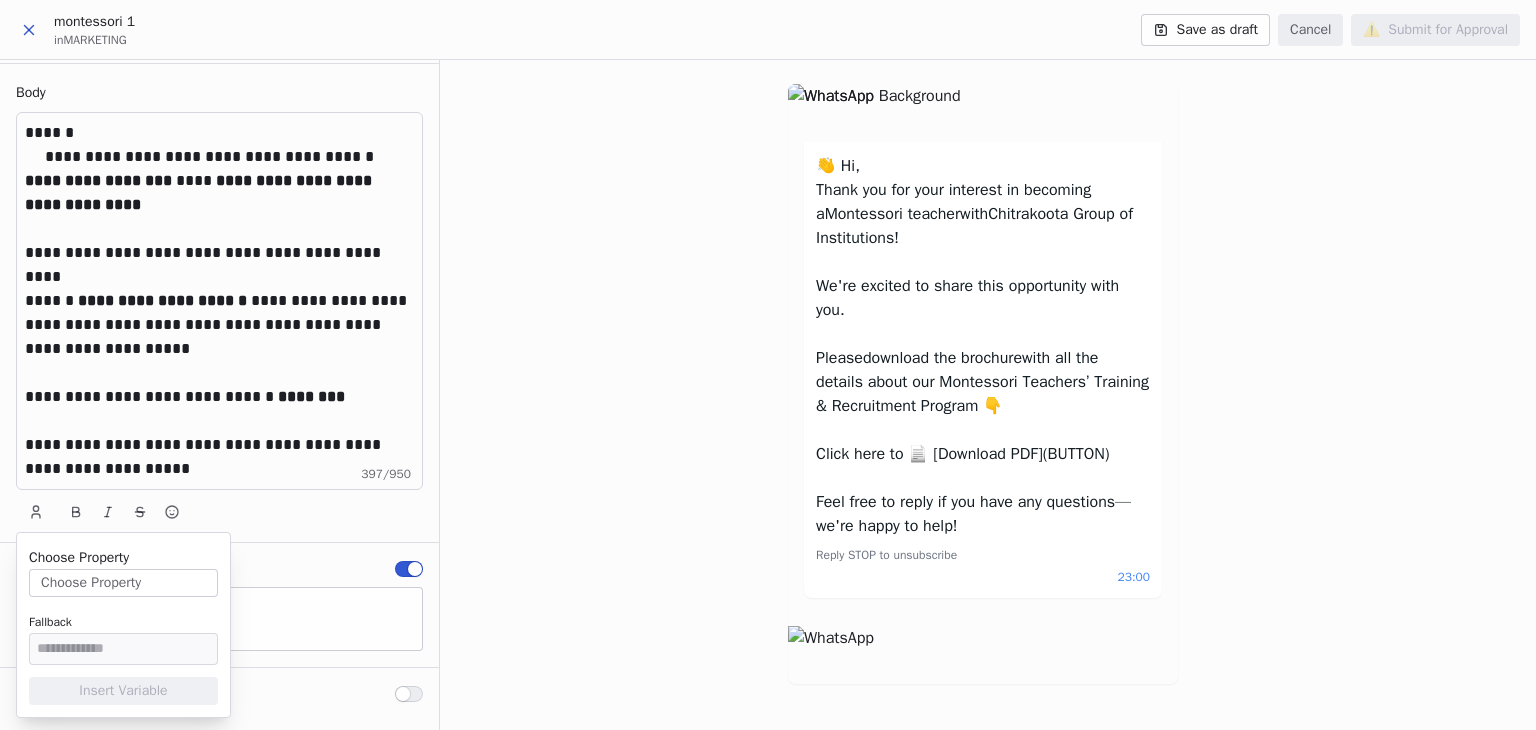 click on "Click here to 📄 [Download PDF]" at bounding box center (929, 454) 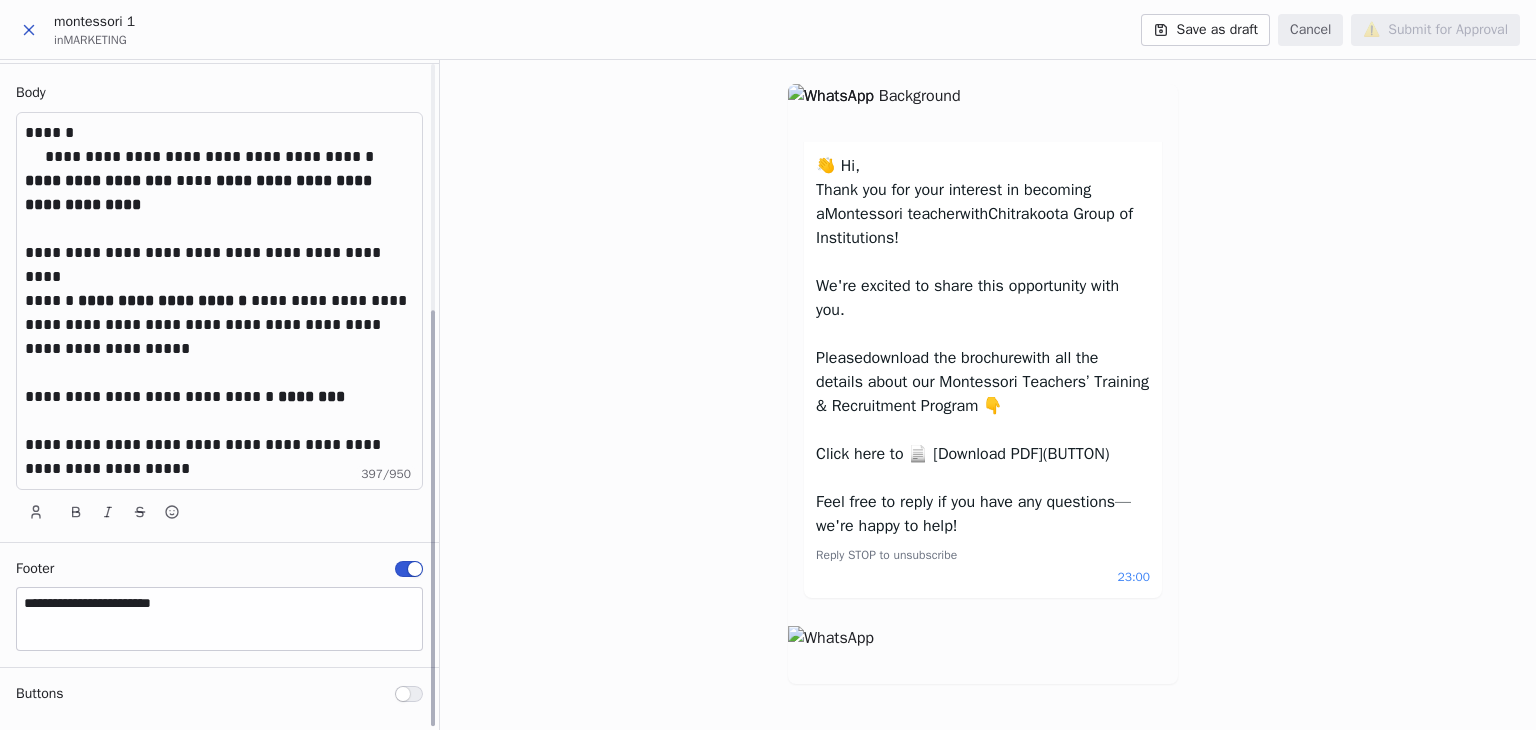click on "**********" at bounding box center (220, 397) 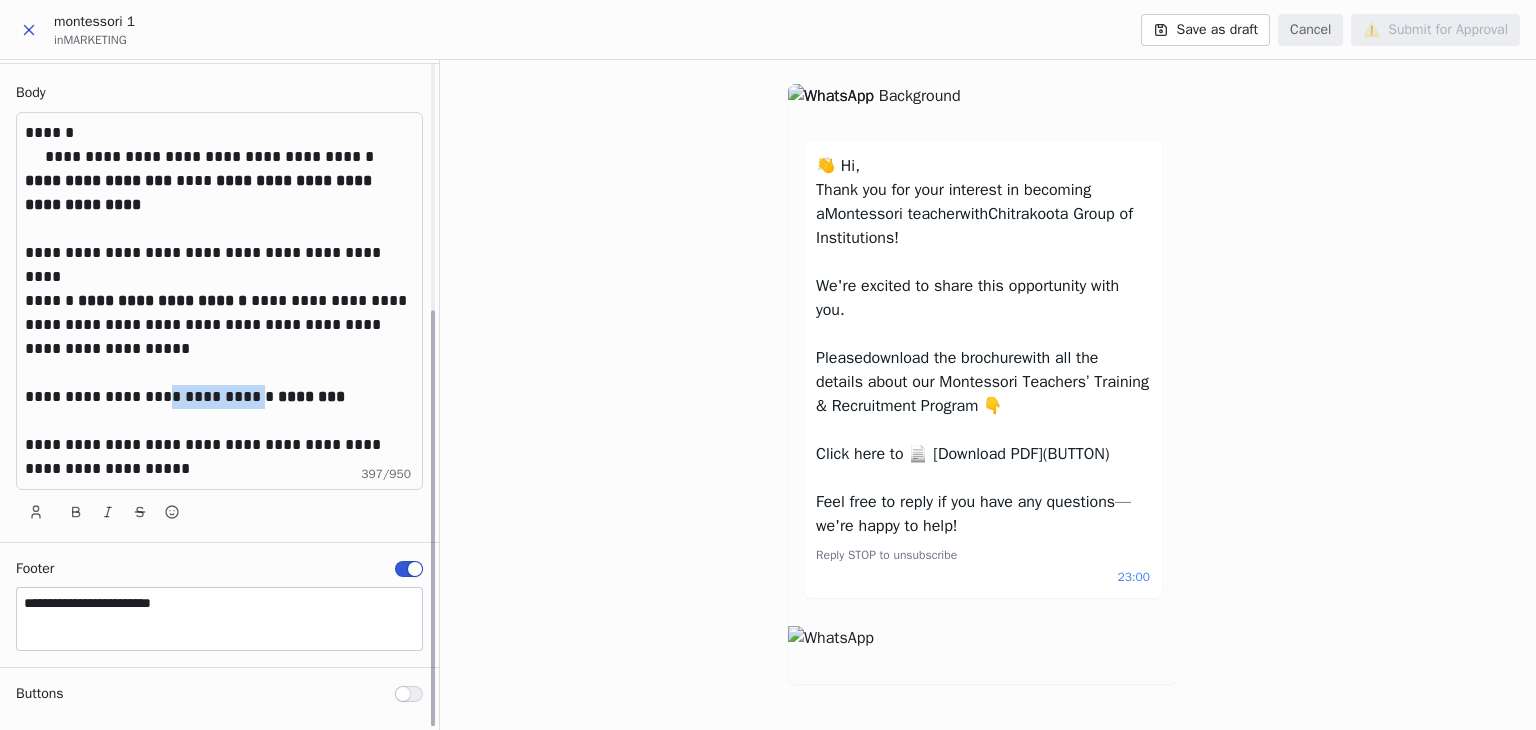 drag, startPoint x: 260, startPoint y: 393, endPoint x: 156, endPoint y: 399, distance: 104.172935 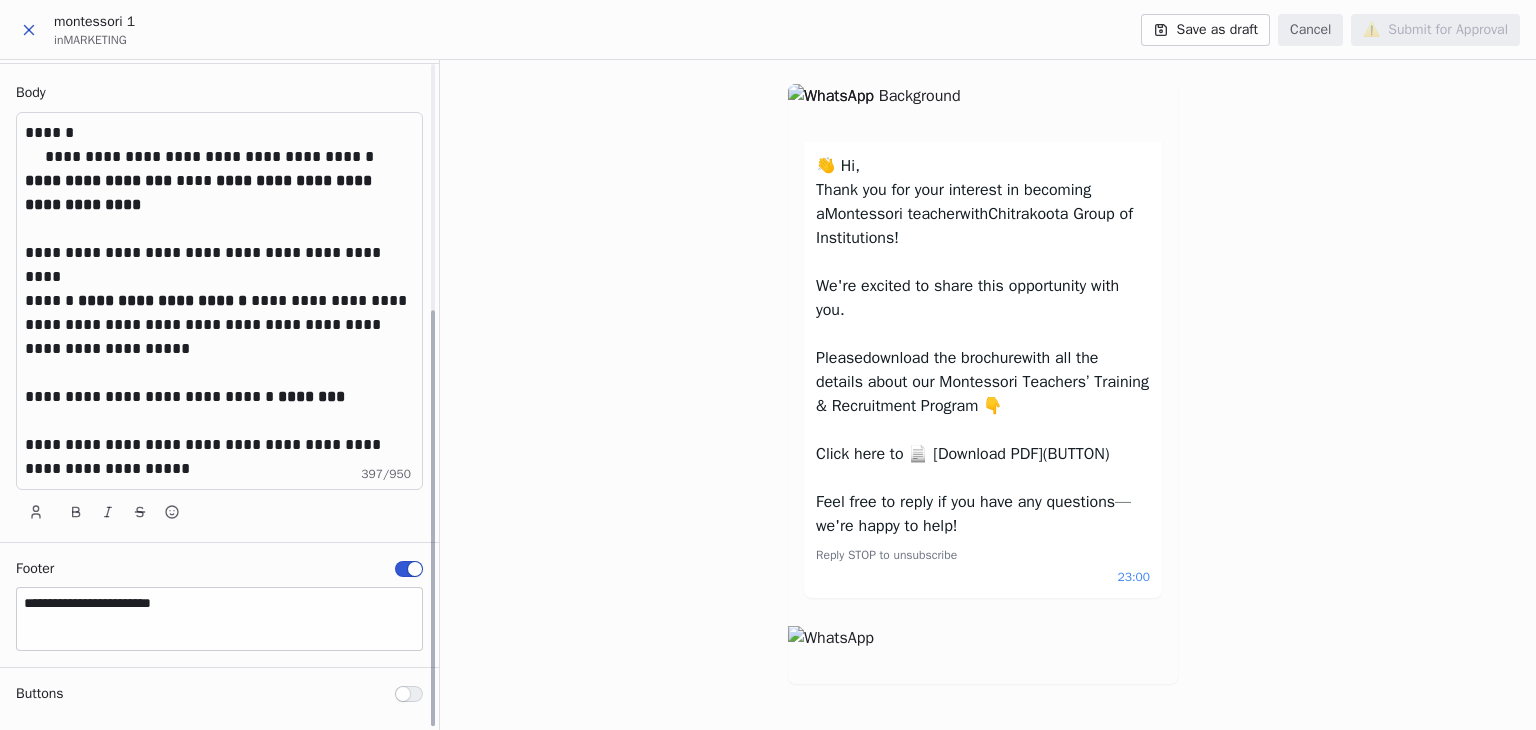 click on "**********" at bounding box center (220, 457) 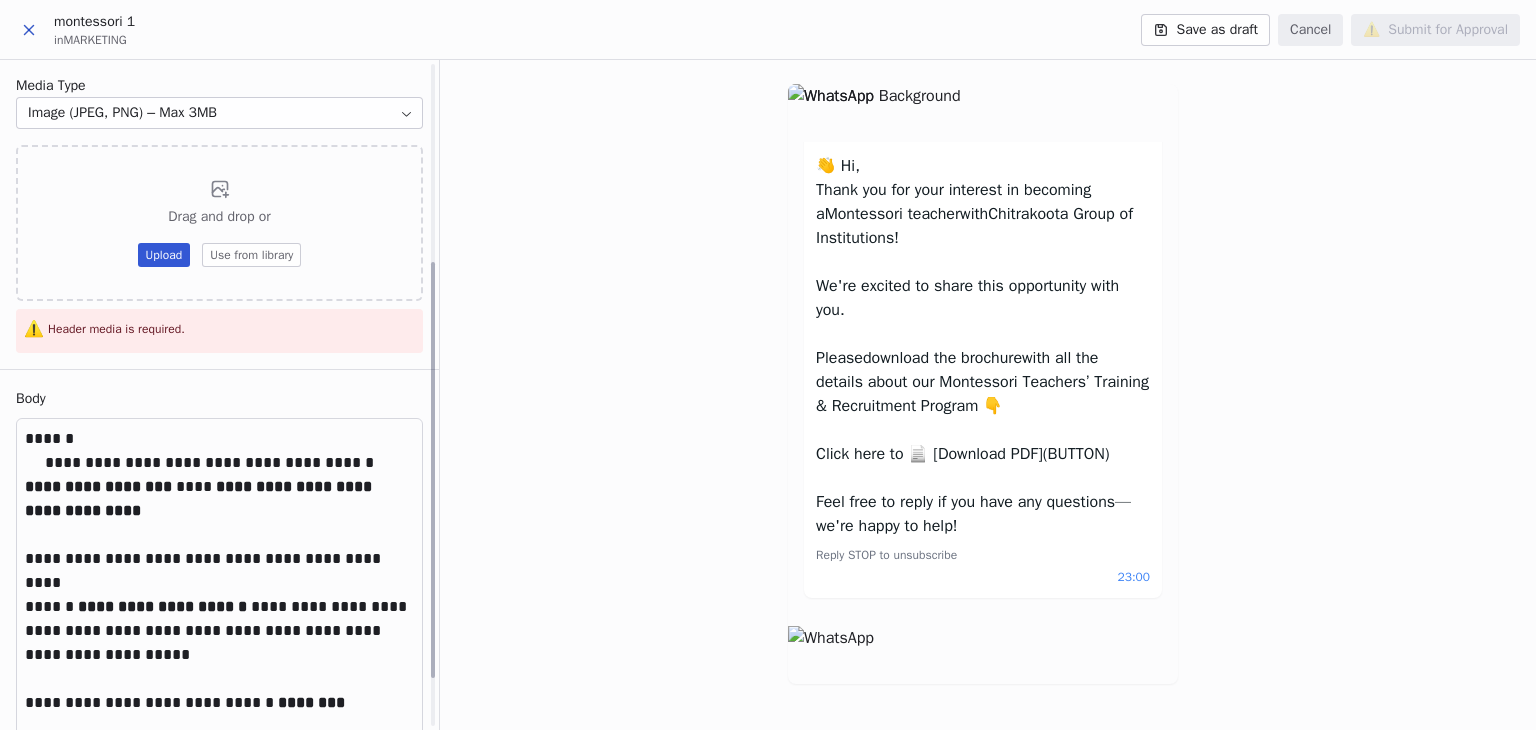 scroll, scrollTop: 0, scrollLeft: 0, axis: both 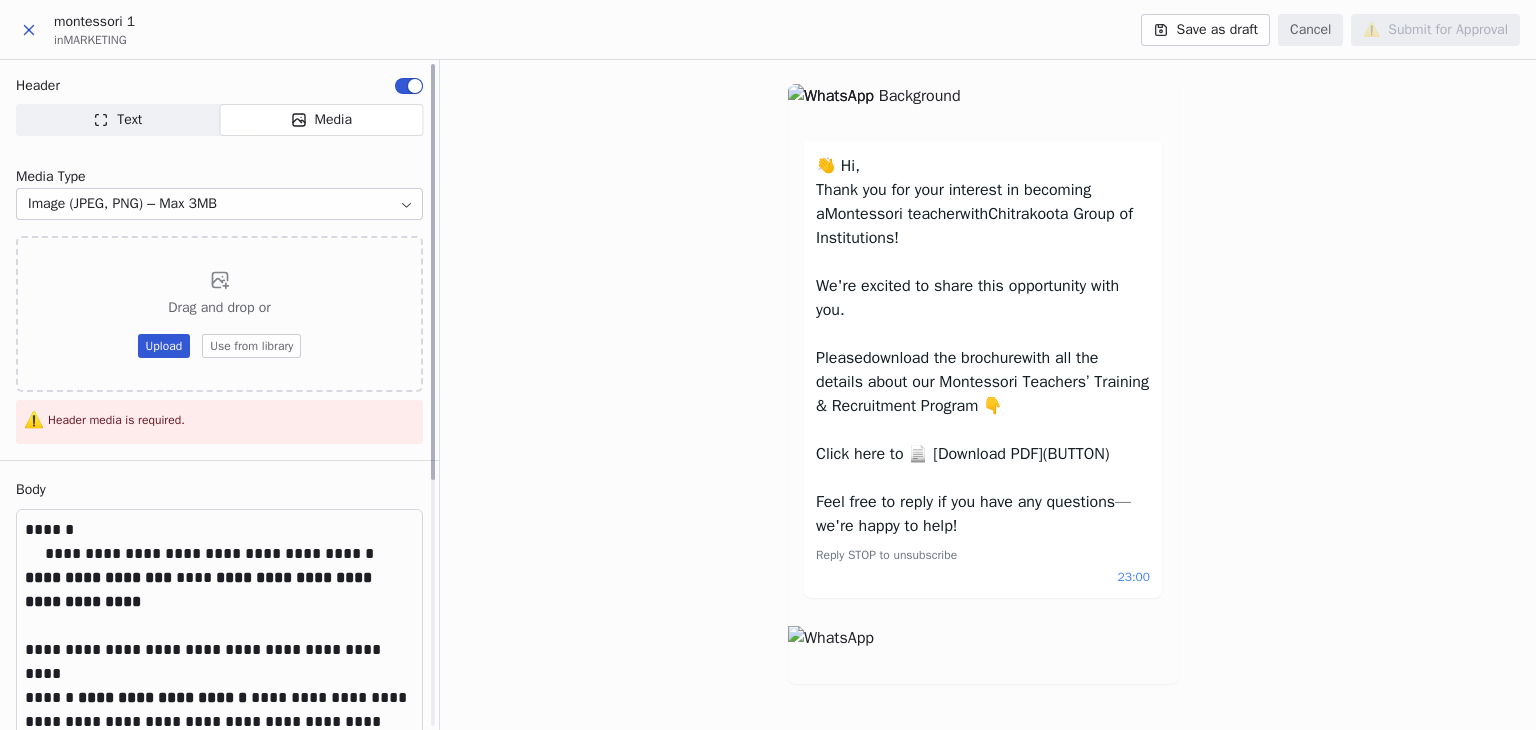 click on "**********" at bounding box center [768, 365] 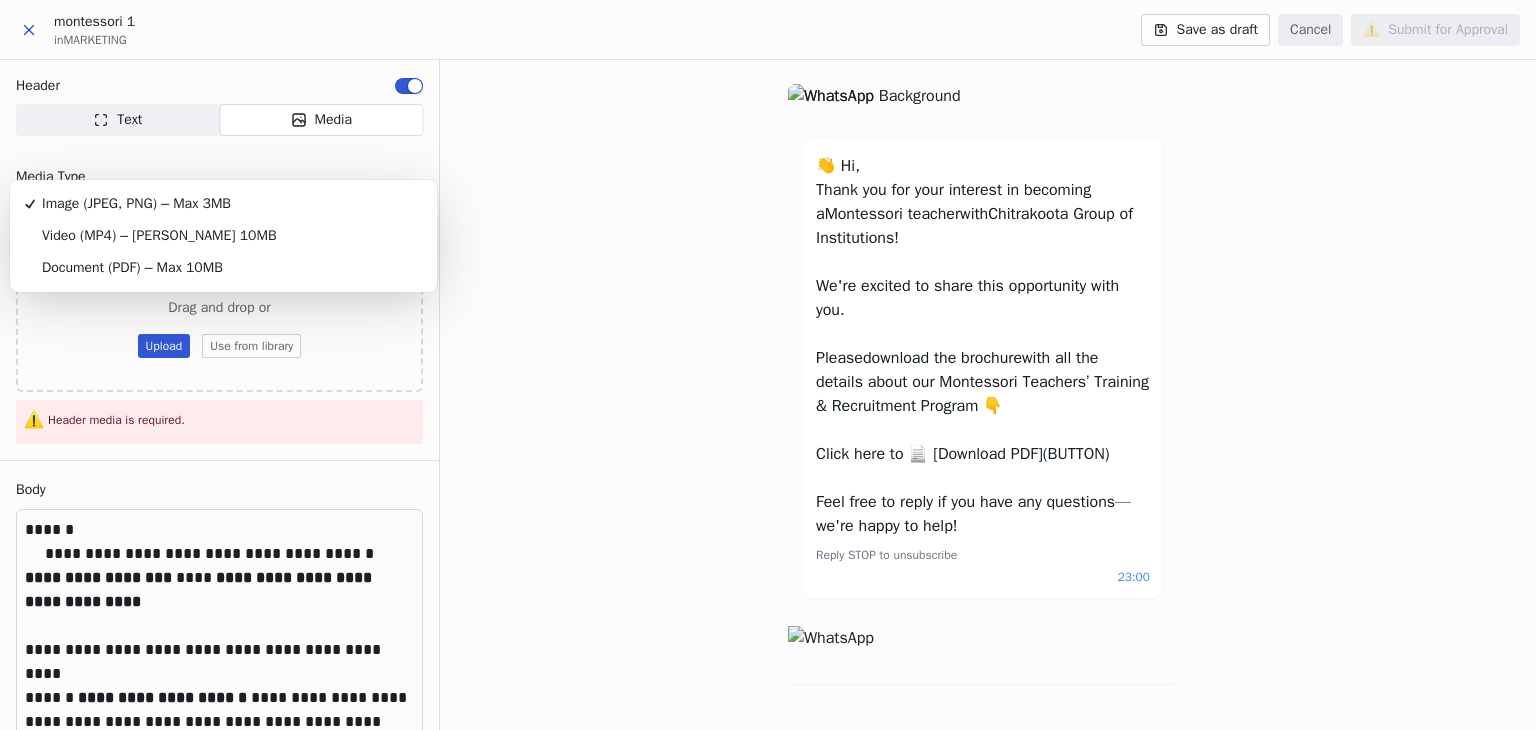 click on "**********" at bounding box center [768, 365] 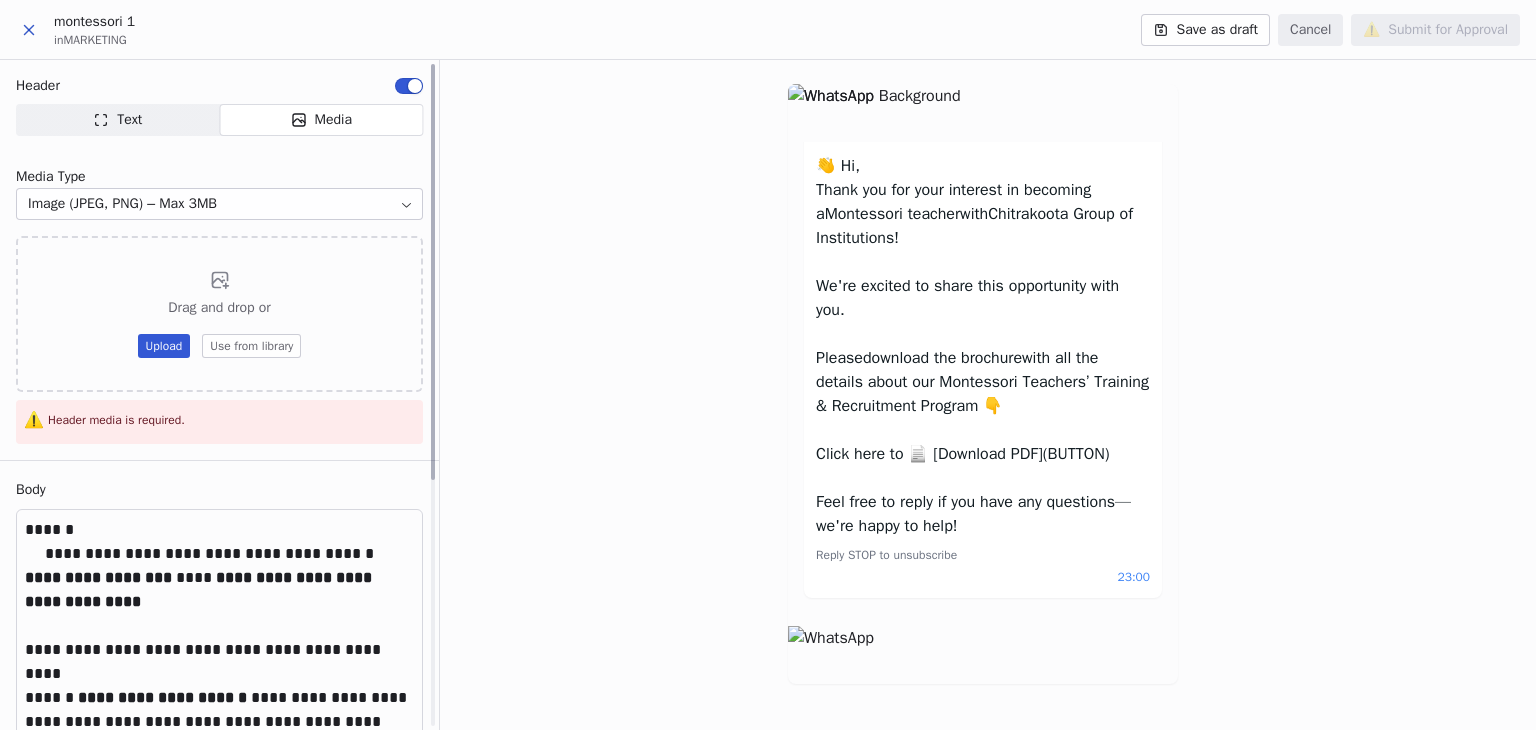 click on "**********" at bounding box center [200, 589] 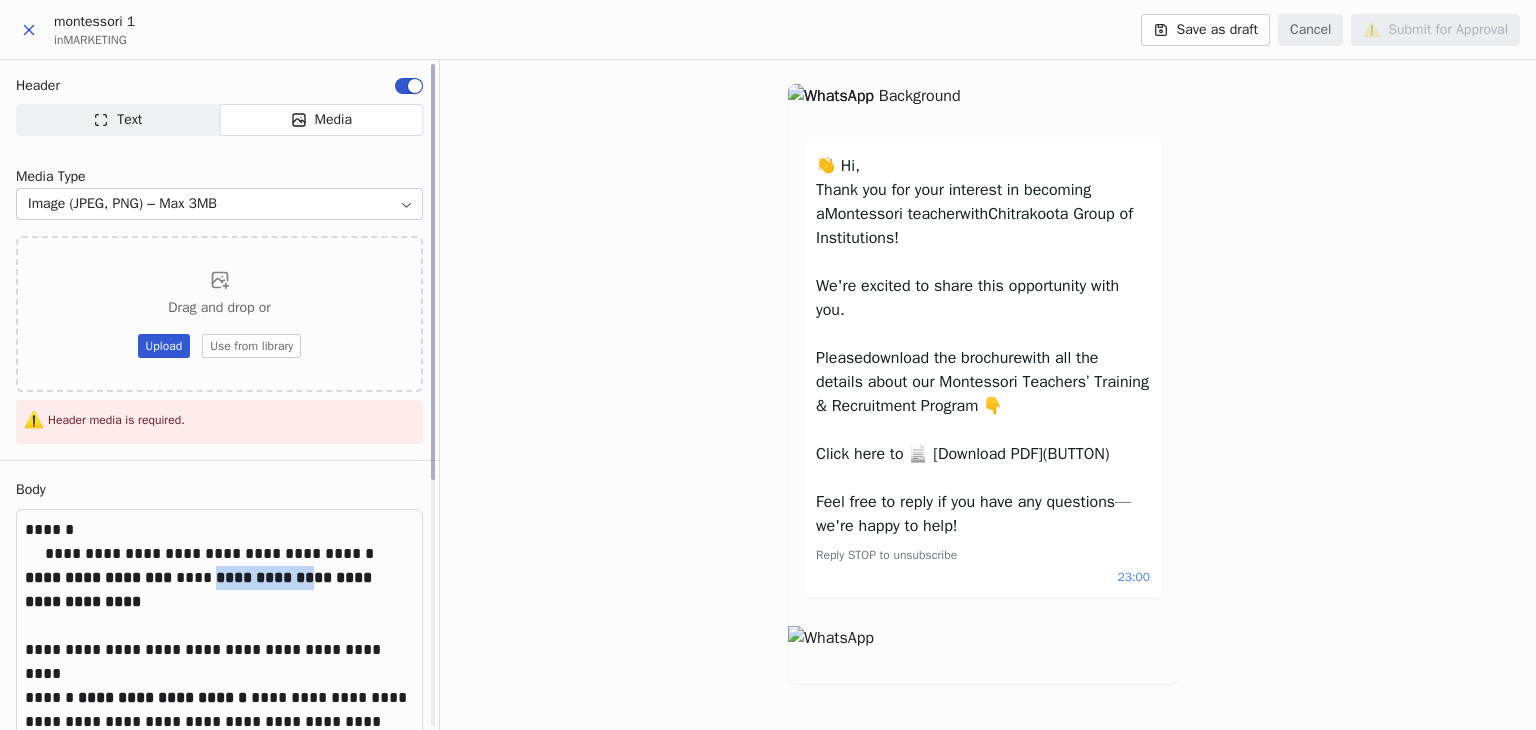 click on "**********" at bounding box center (200, 589) 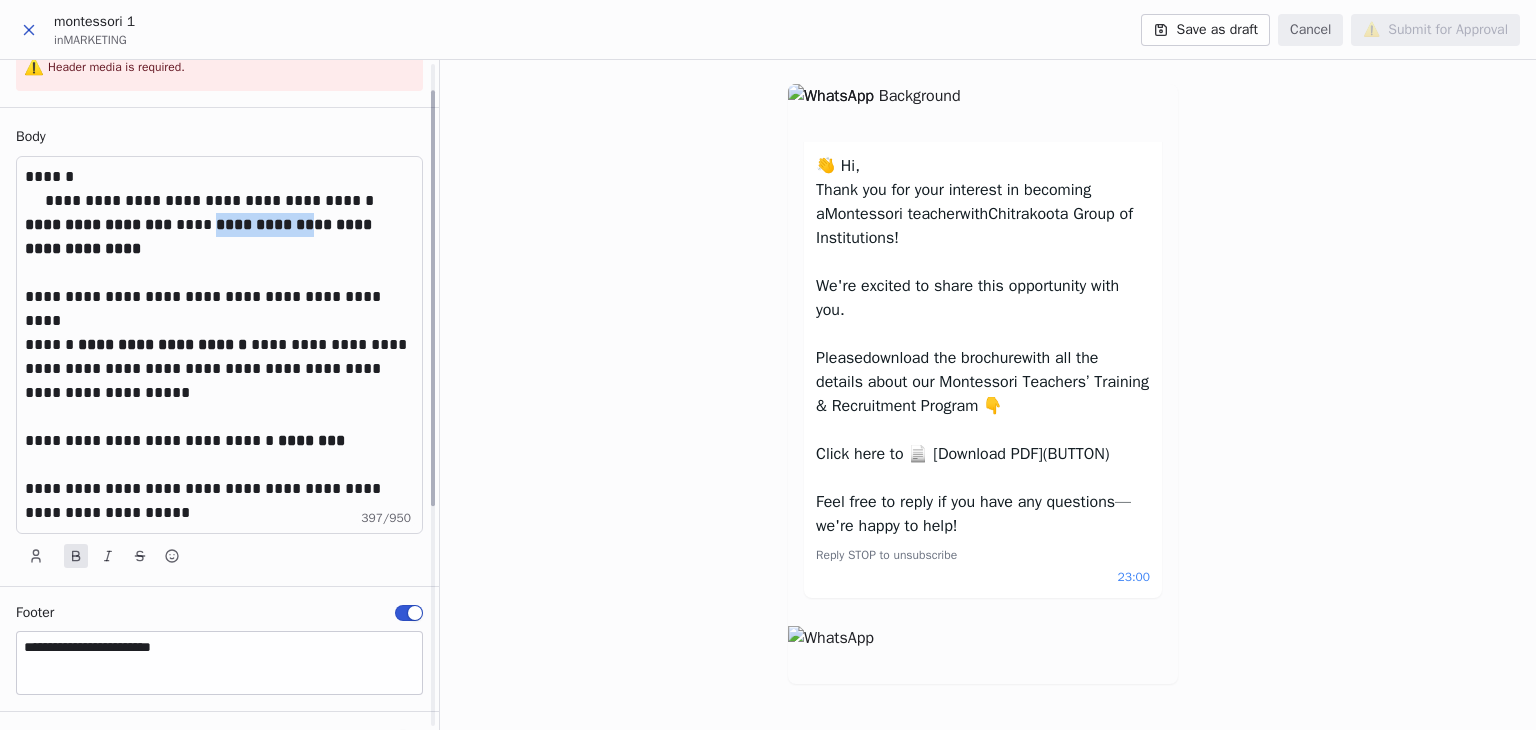 scroll, scrollTop: 397, scrollLeft: 0, axis: vertical 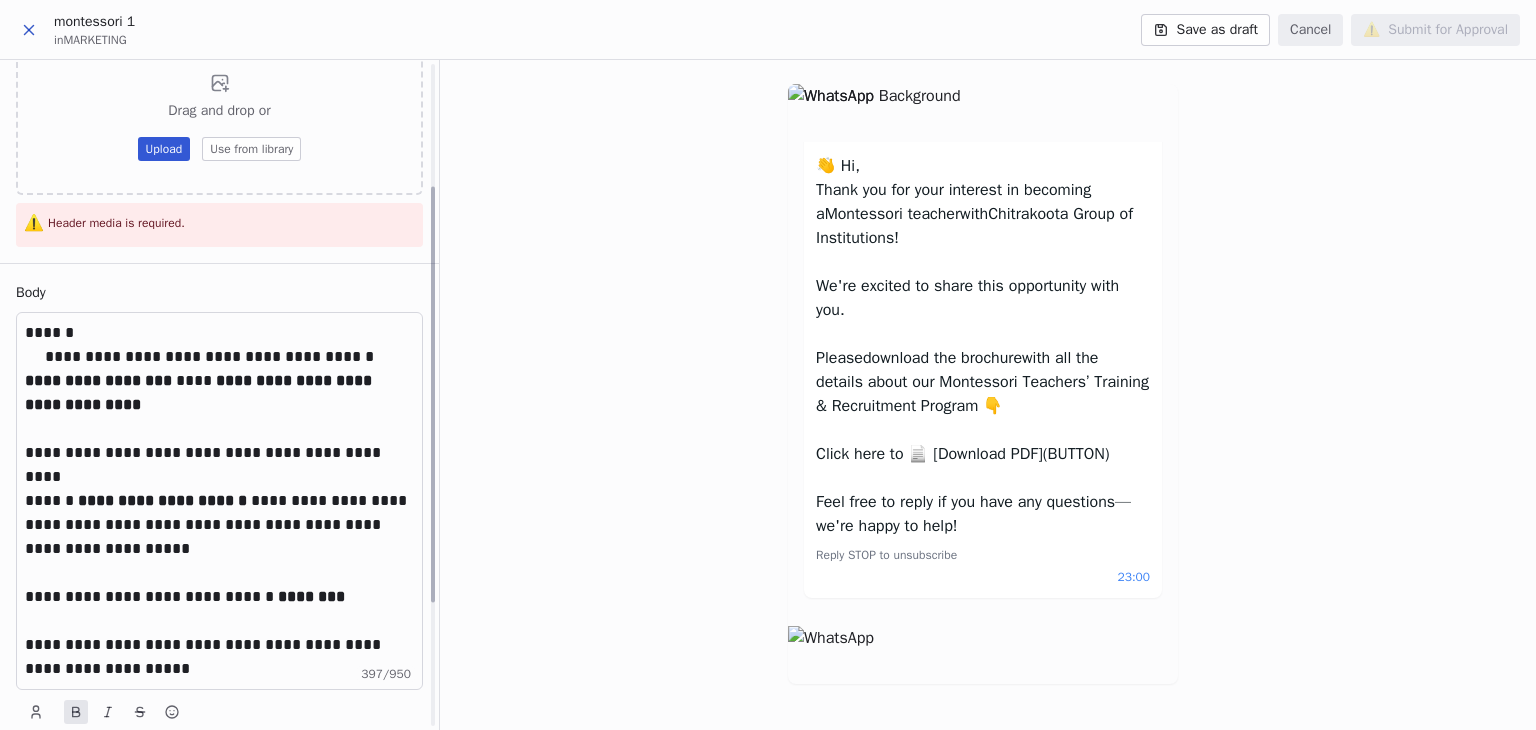 click at bounding box center [219, 477] 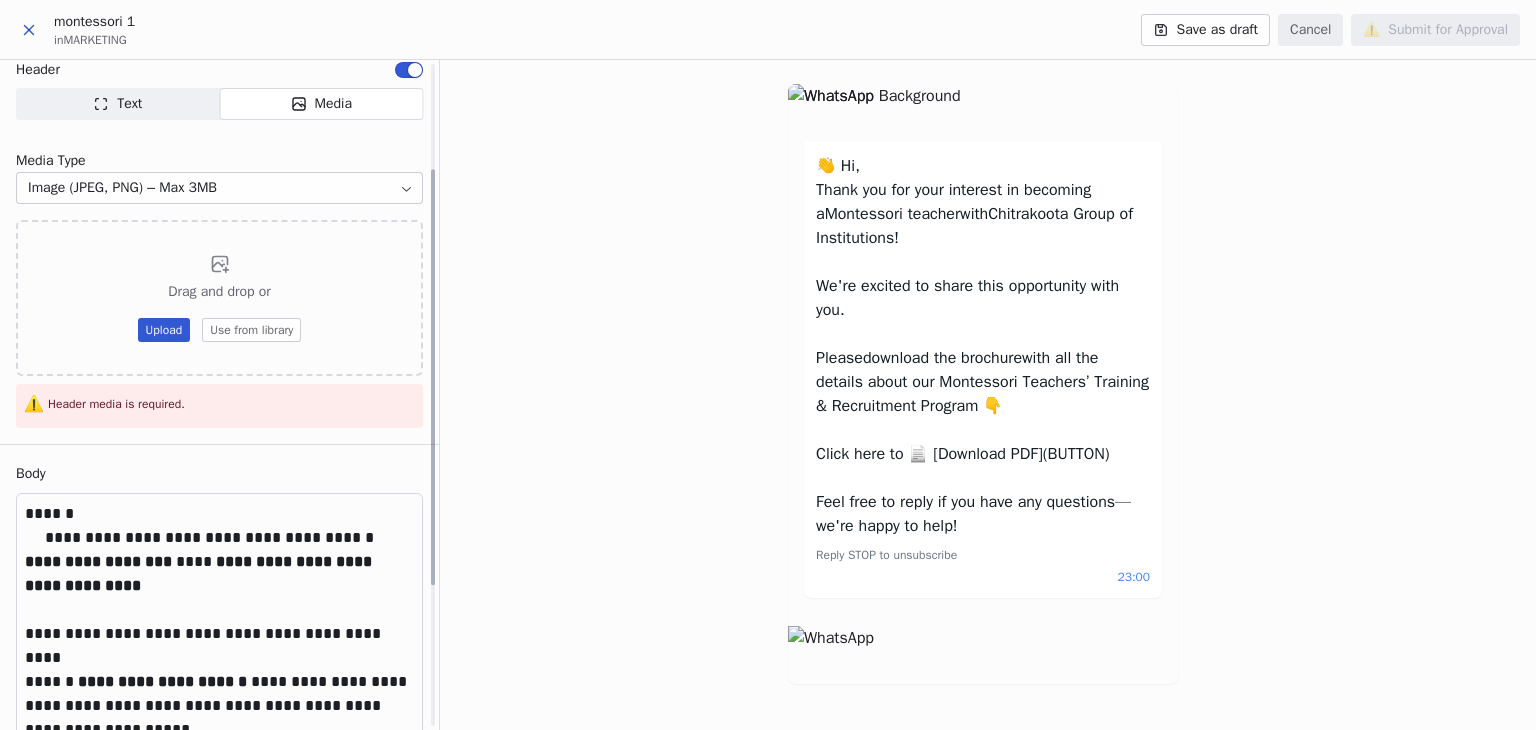 scroll, scrollTop: 0, scrollLeft: 0, axis: both 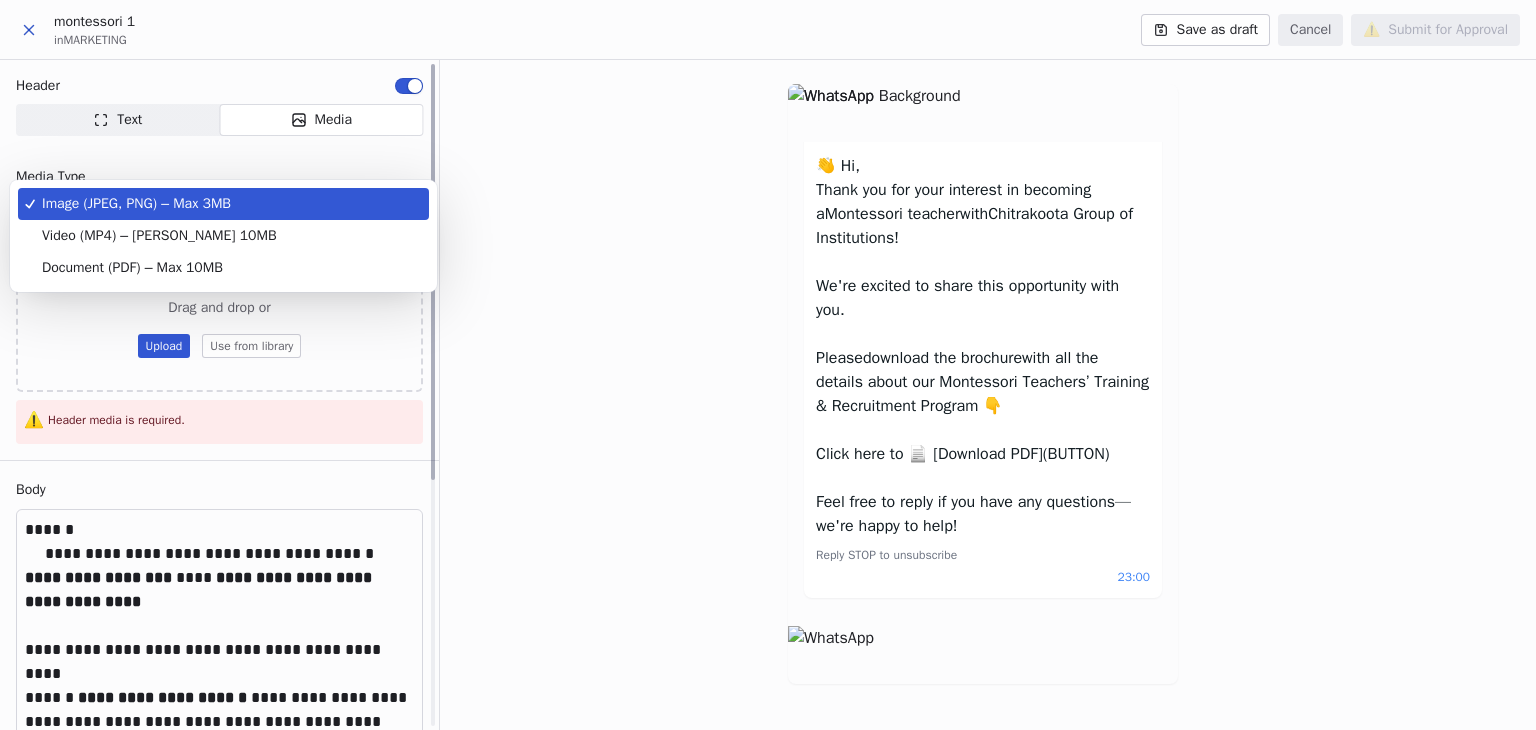 click on "**********" at bounding box center [768, 365] 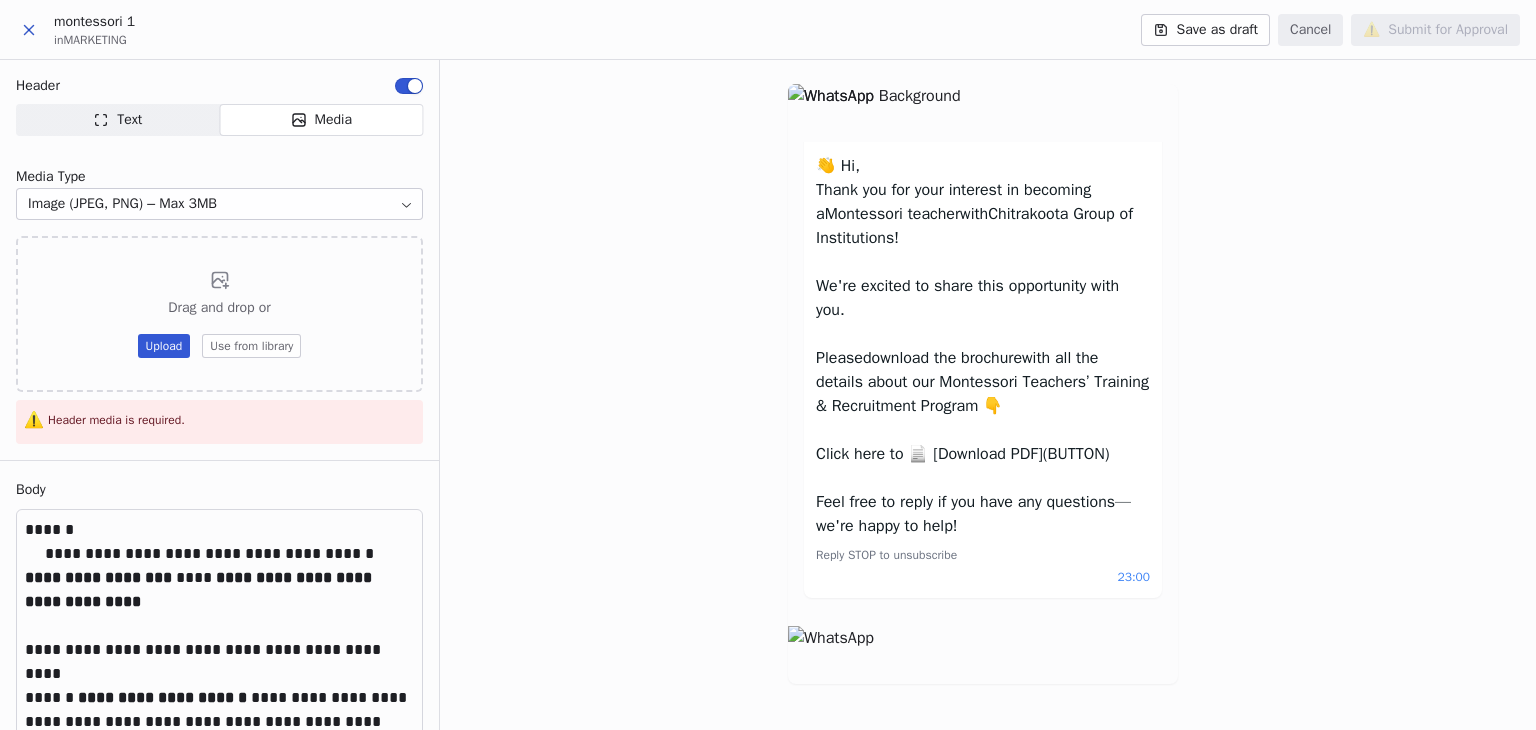click on "👋 Hi,       Thank you for your interest in becoming a  Montessori teacher  with  Chitrakoota Group of Institutions!   We're excited to share this opportunity with you.   Please  download the brochure  with all the details about our Montessori Teachers’ Training & Recruitment Program 👇   Click here to 📄 [Download PDF]  (BUTTON)   Feel free to reply if you have any questions—we're happy to help! Reply STOP to unsubscribe 23:00" at bounding box center [988, 395] 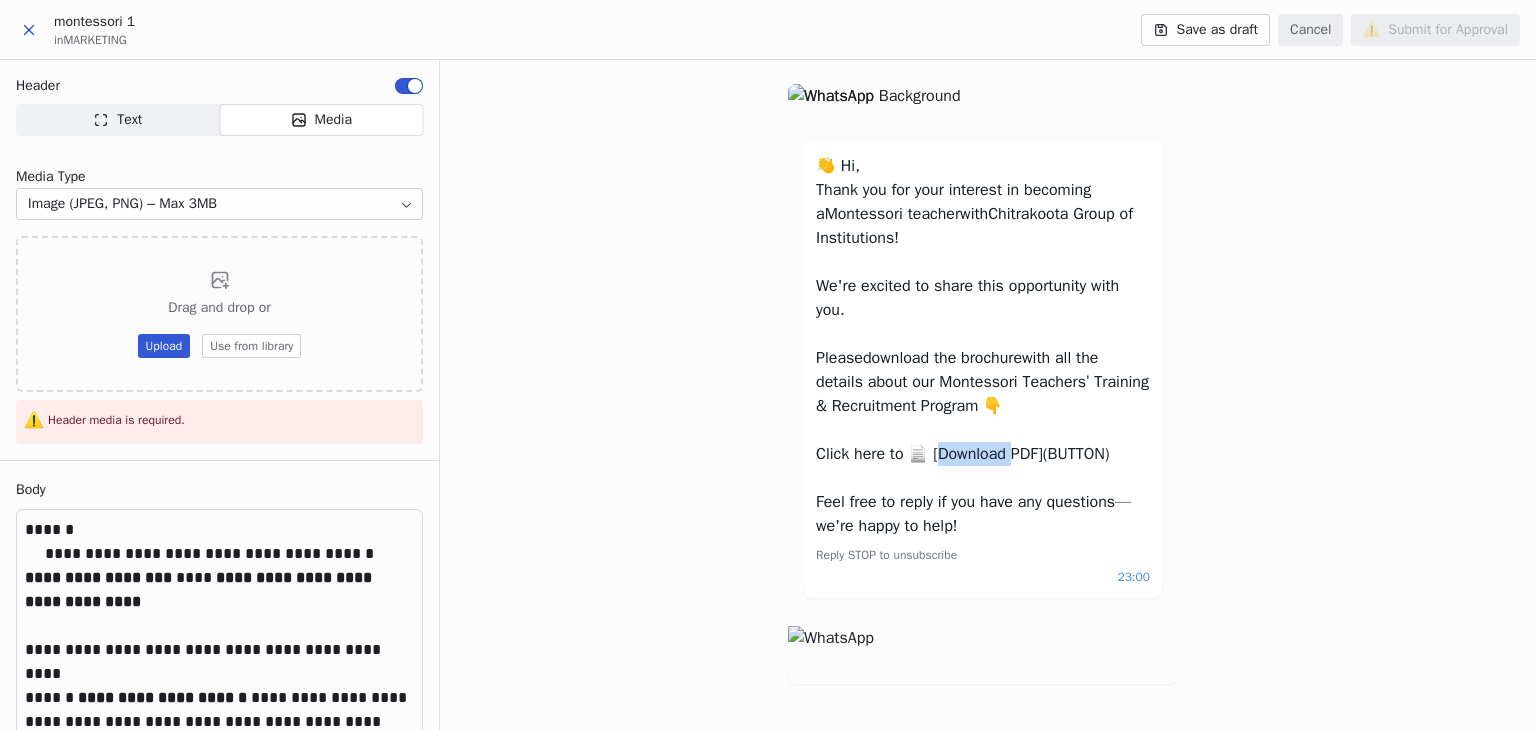click on "Click here to 📄 [Download PDF]" at bounding box center (929, 454) 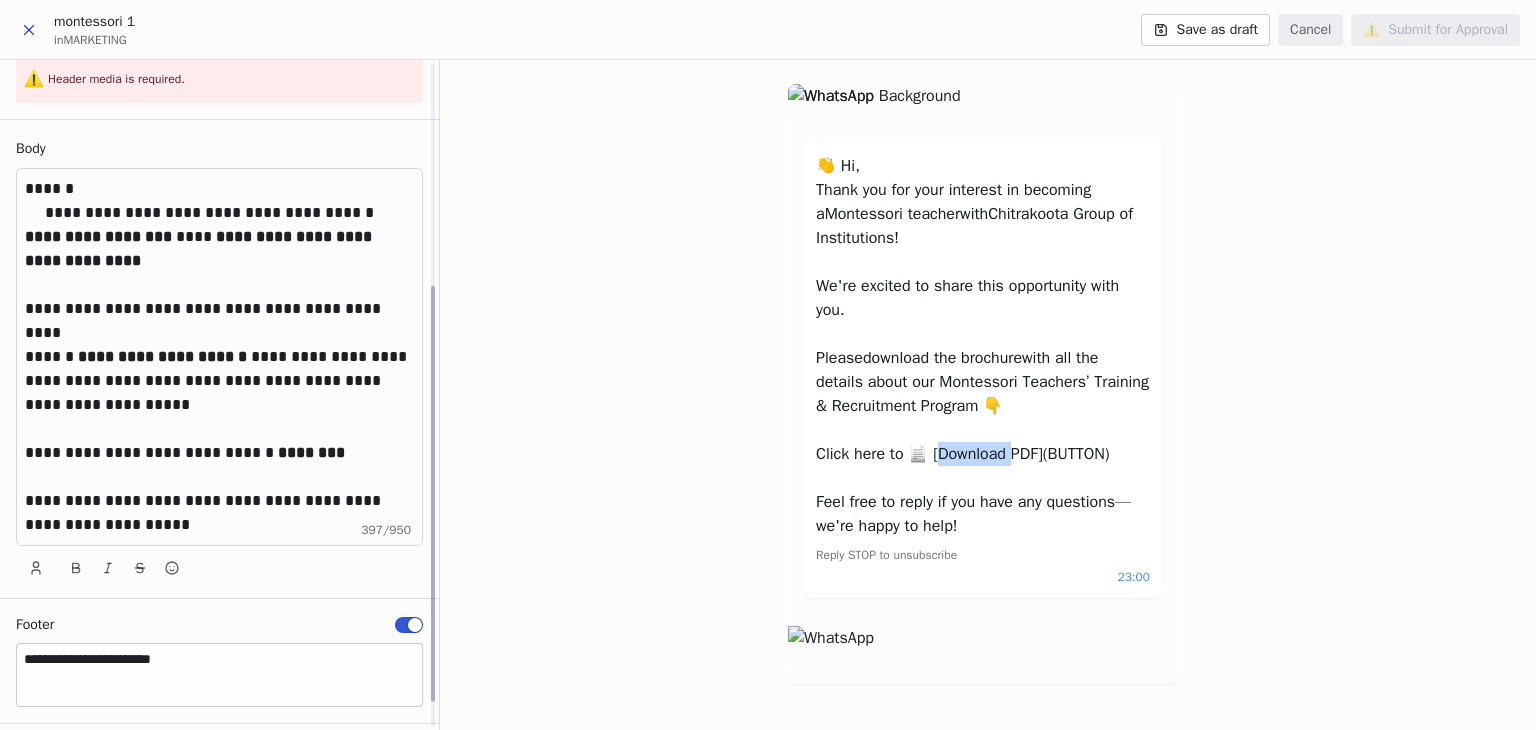 scroll, scrollTop: 397, scrollLeft: 0, axis: vertical 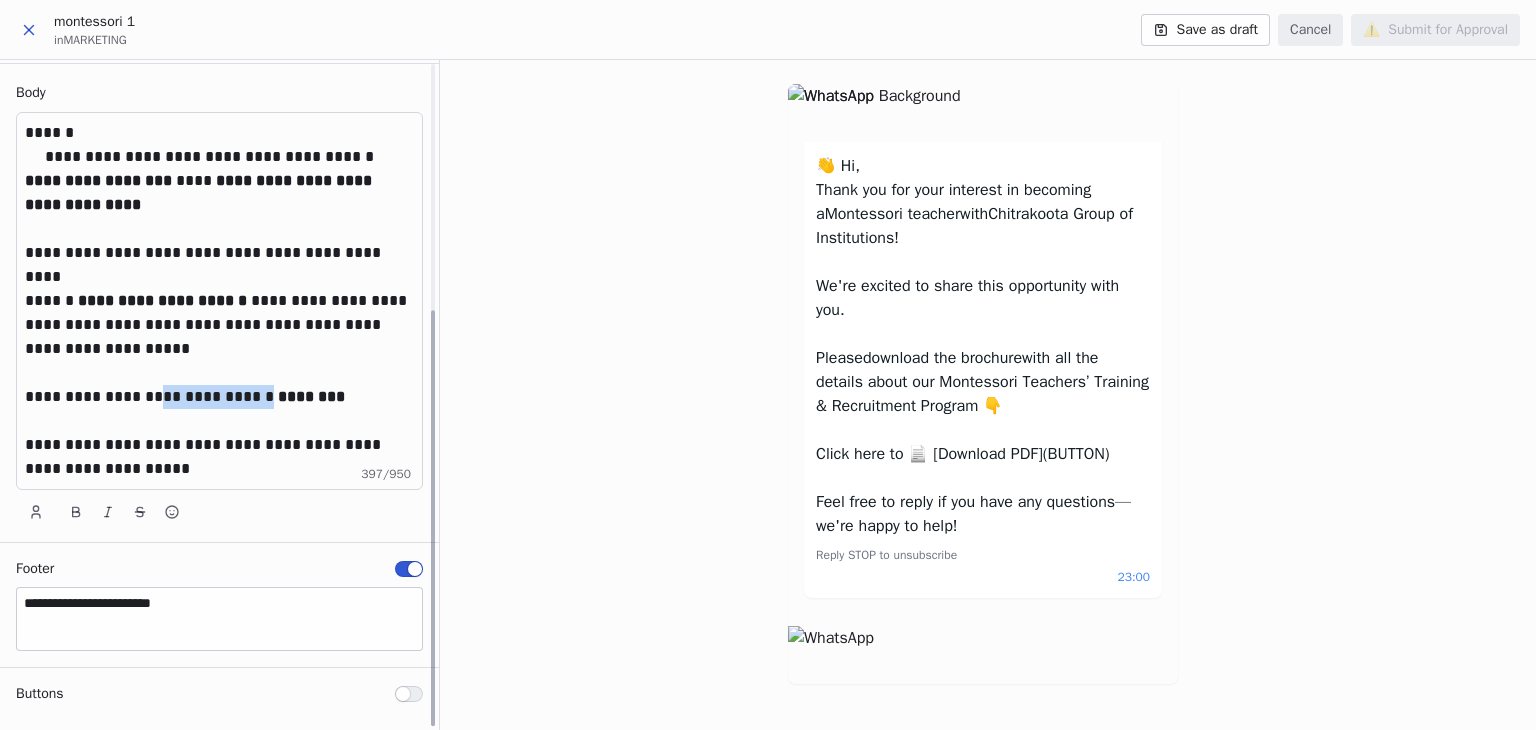 drag, startPoint x: 262, startPoint y: 391, endPoint x: 147, endPoint y: 399, distance: 115.27792 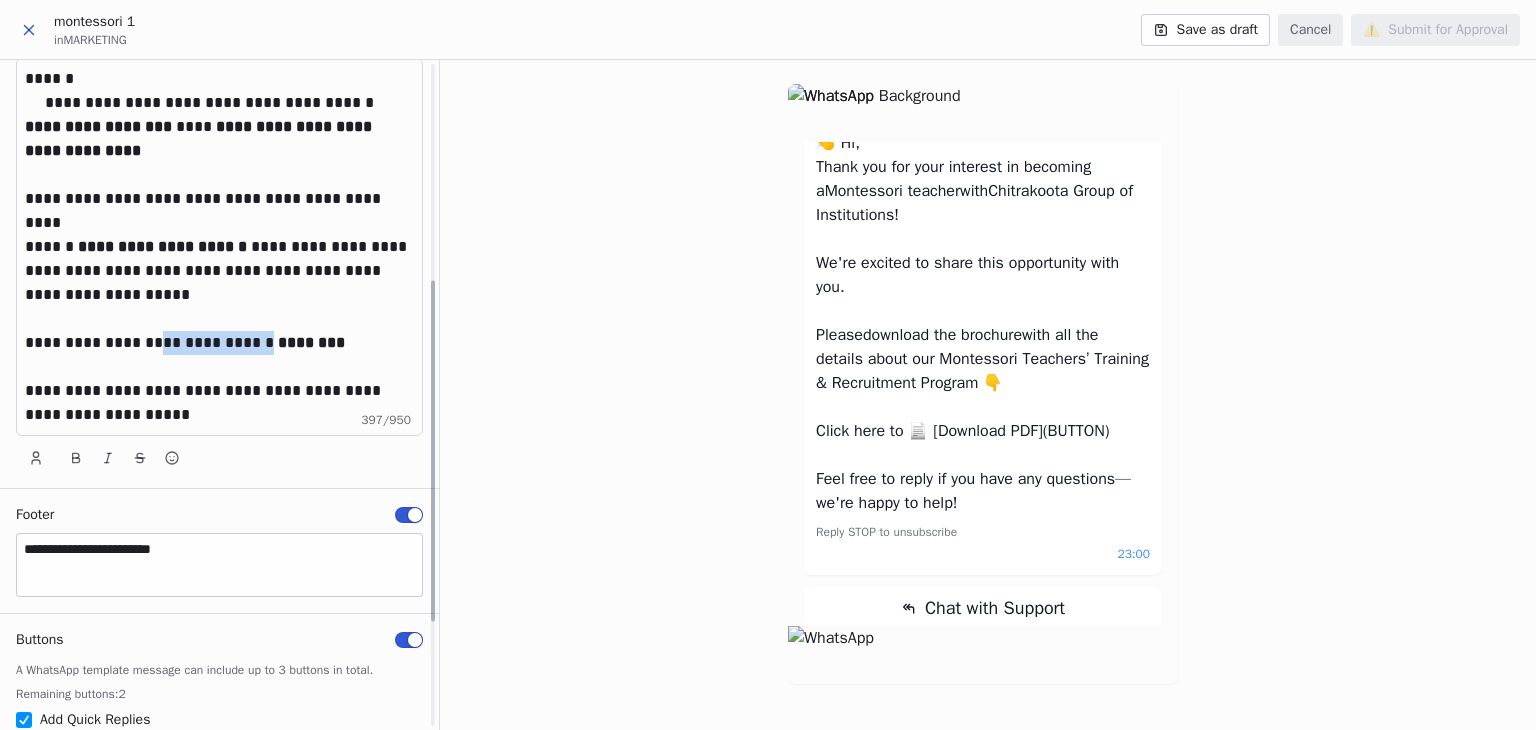 scroll, scrollTop: 629, scrollLeft: 0, axis: vertical 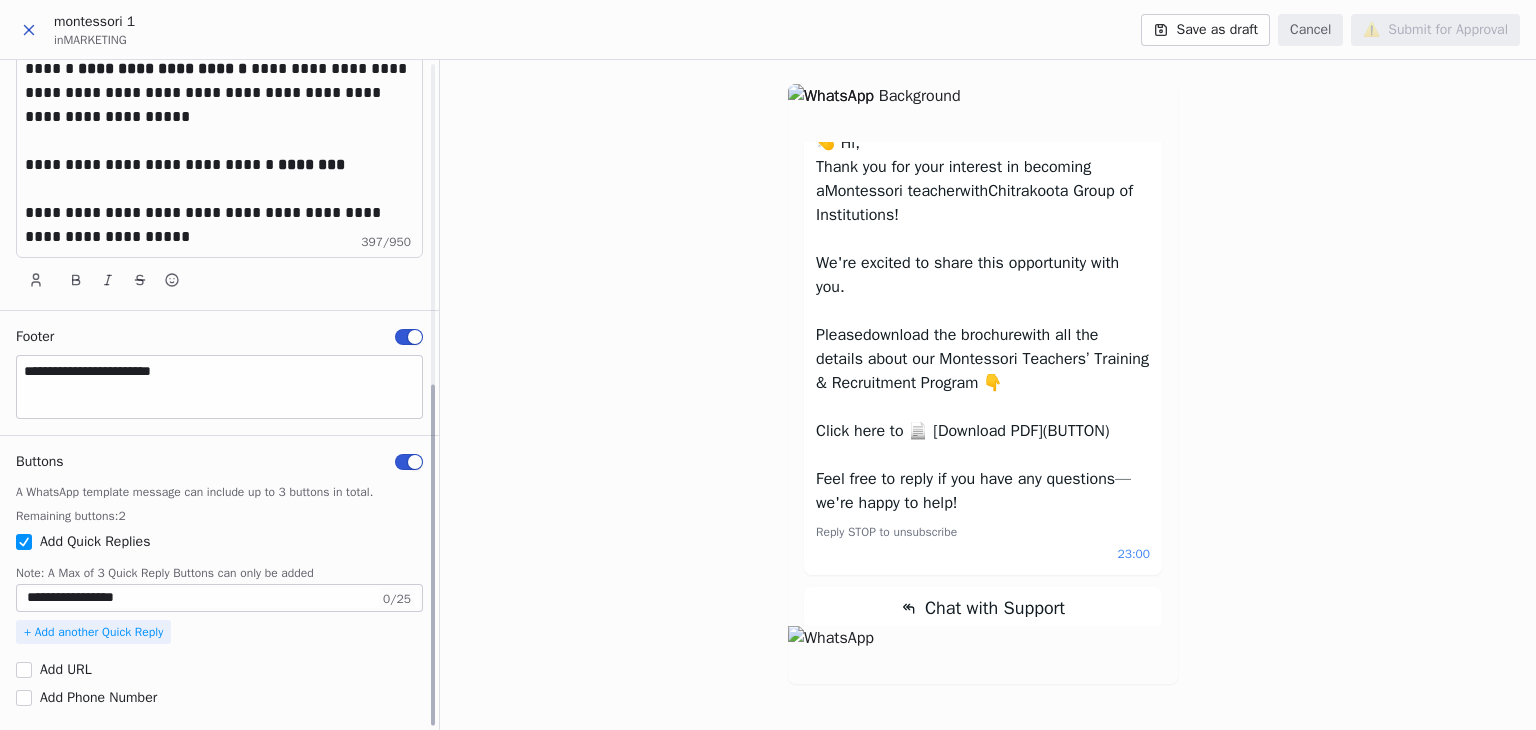 click on "**********" at bounding box center (219, 598) 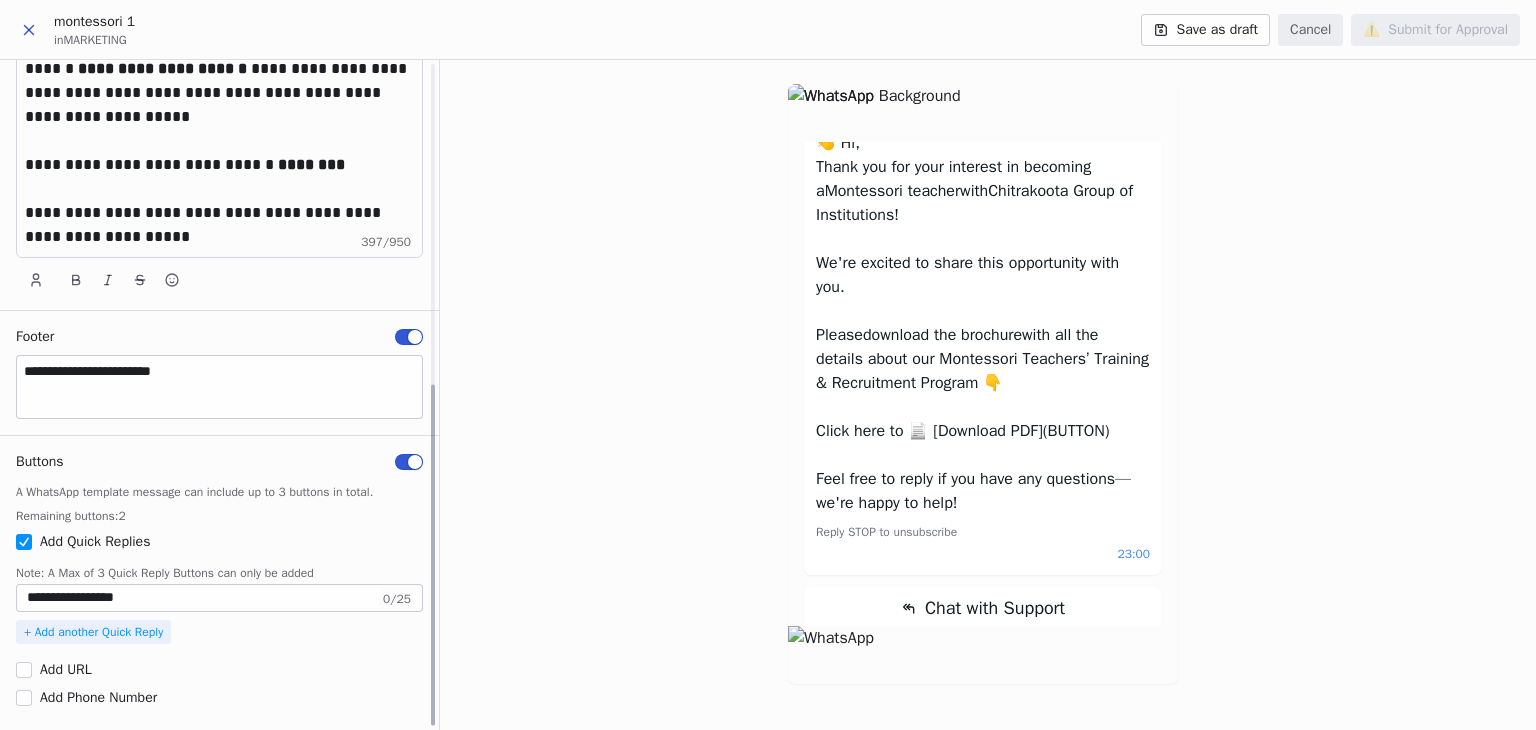 click at bounding box center (409, 462) 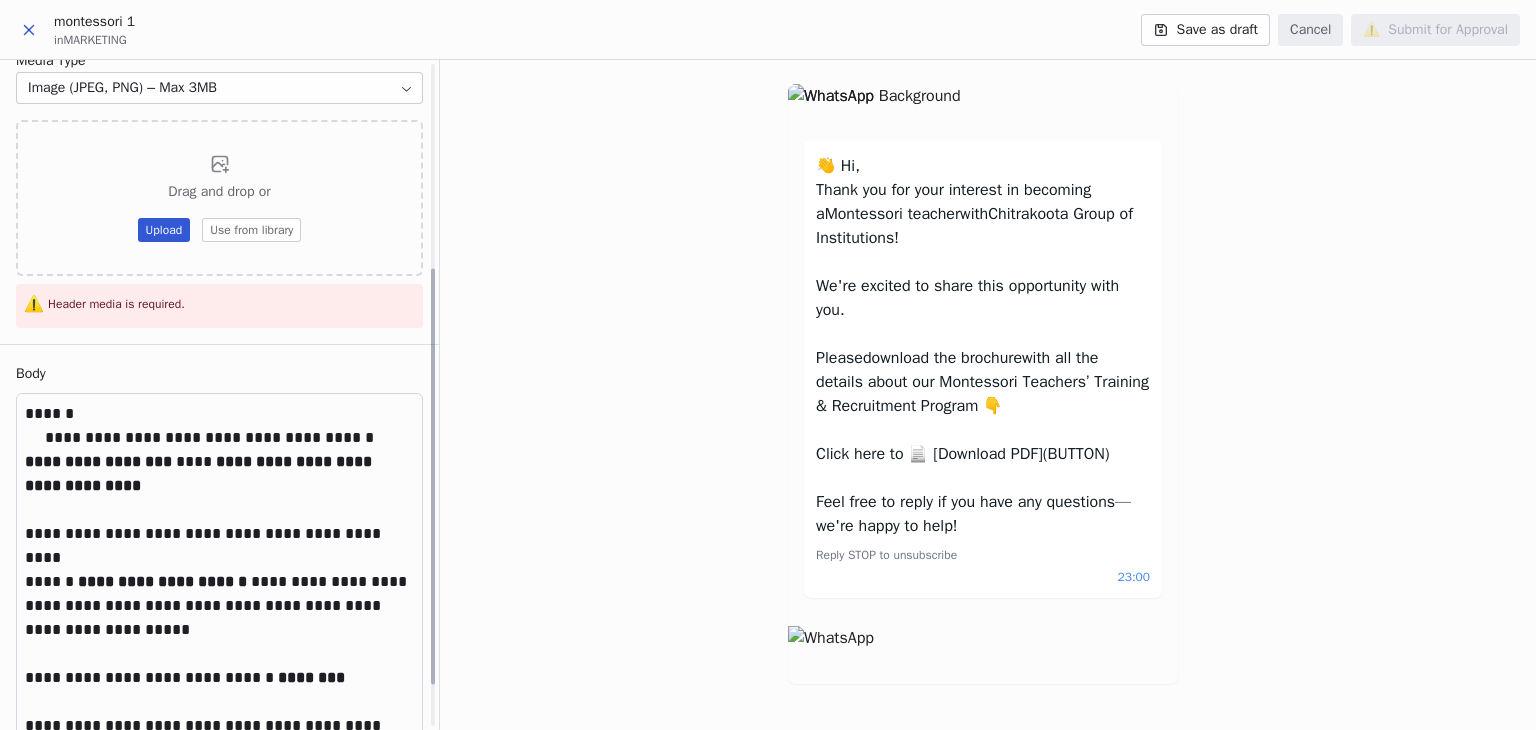 scroll, scrollTop: 397, scrollLeft: 0, axis: vertical 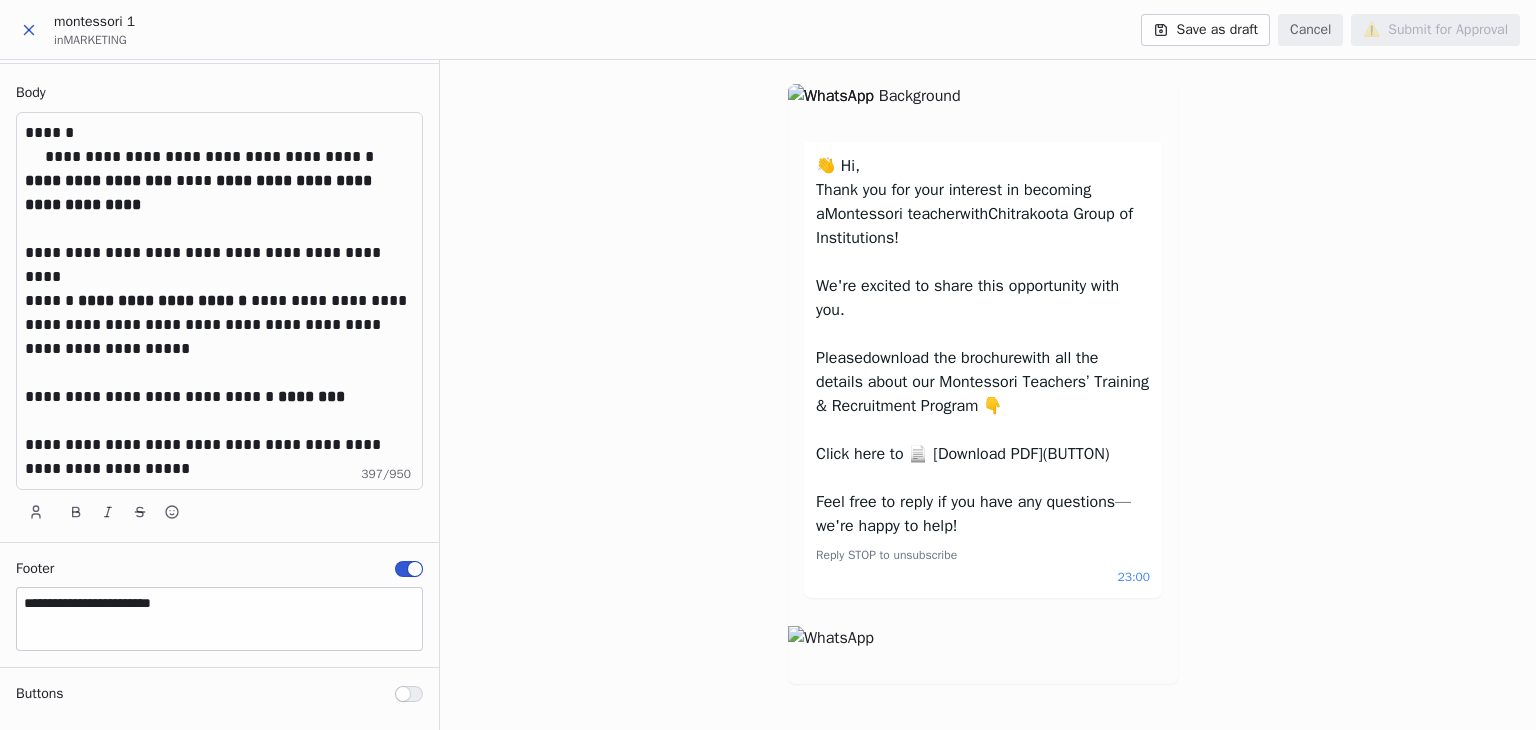 type on "on" 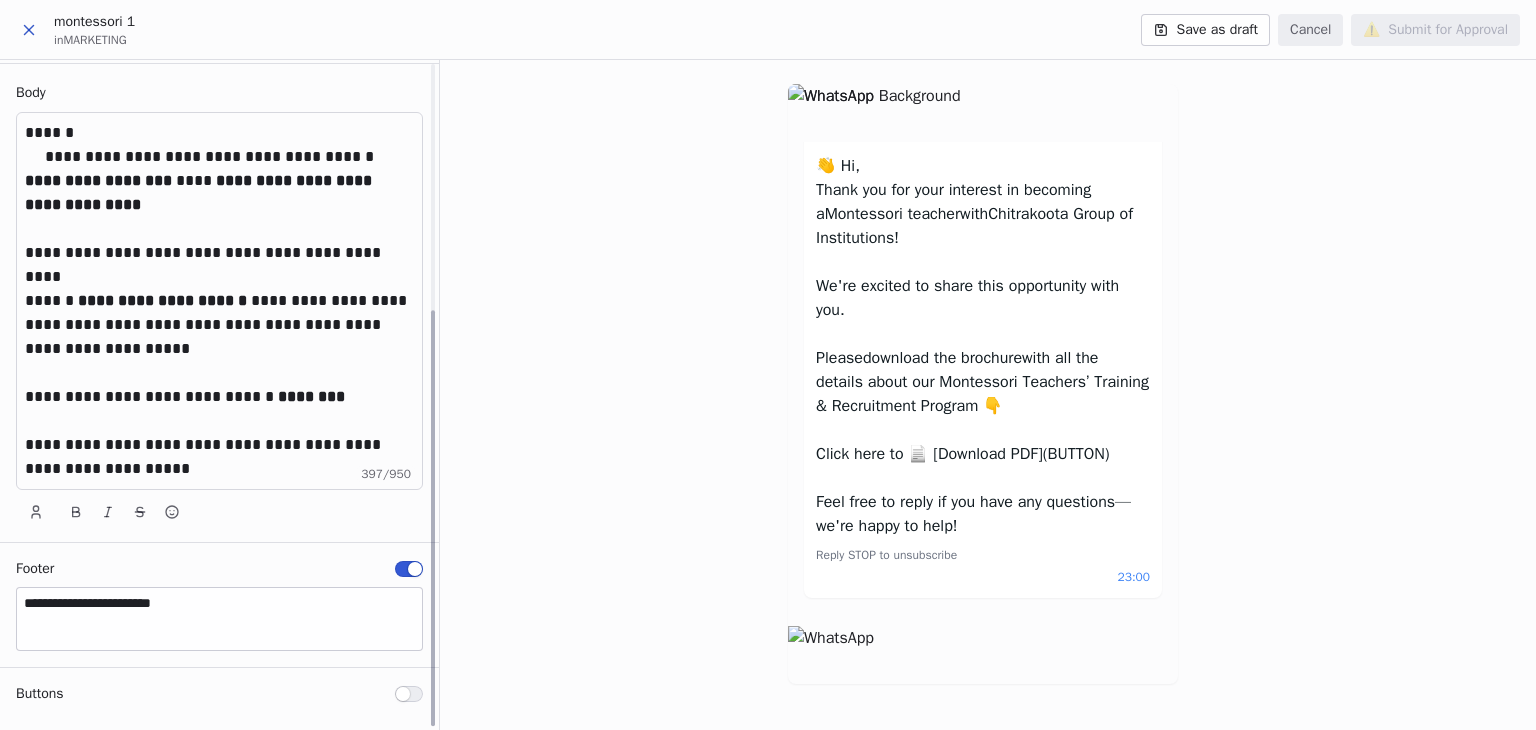 click at bounding box center (409, 694) 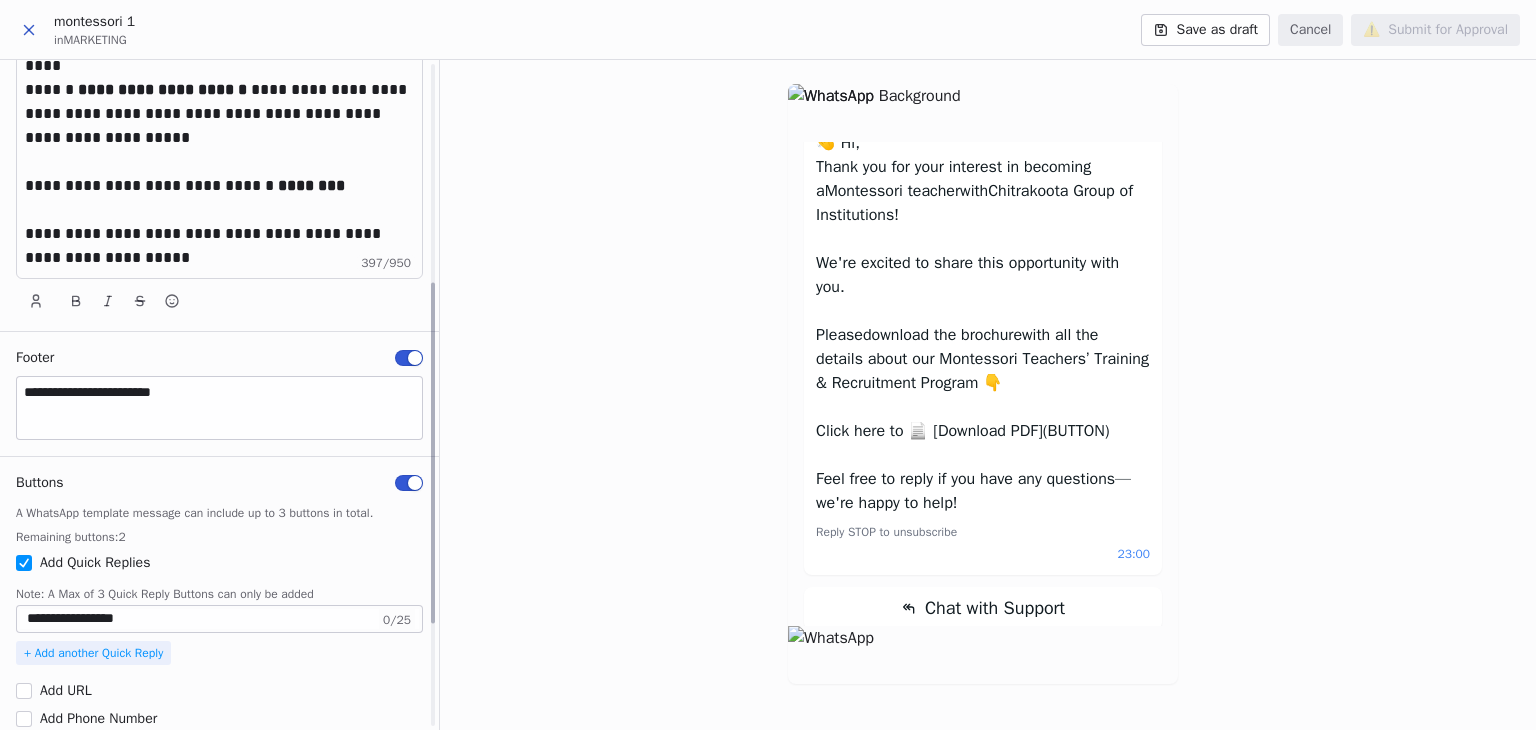 scroll, scrollTop: 629, scrollLeft: 0, axis: vertical 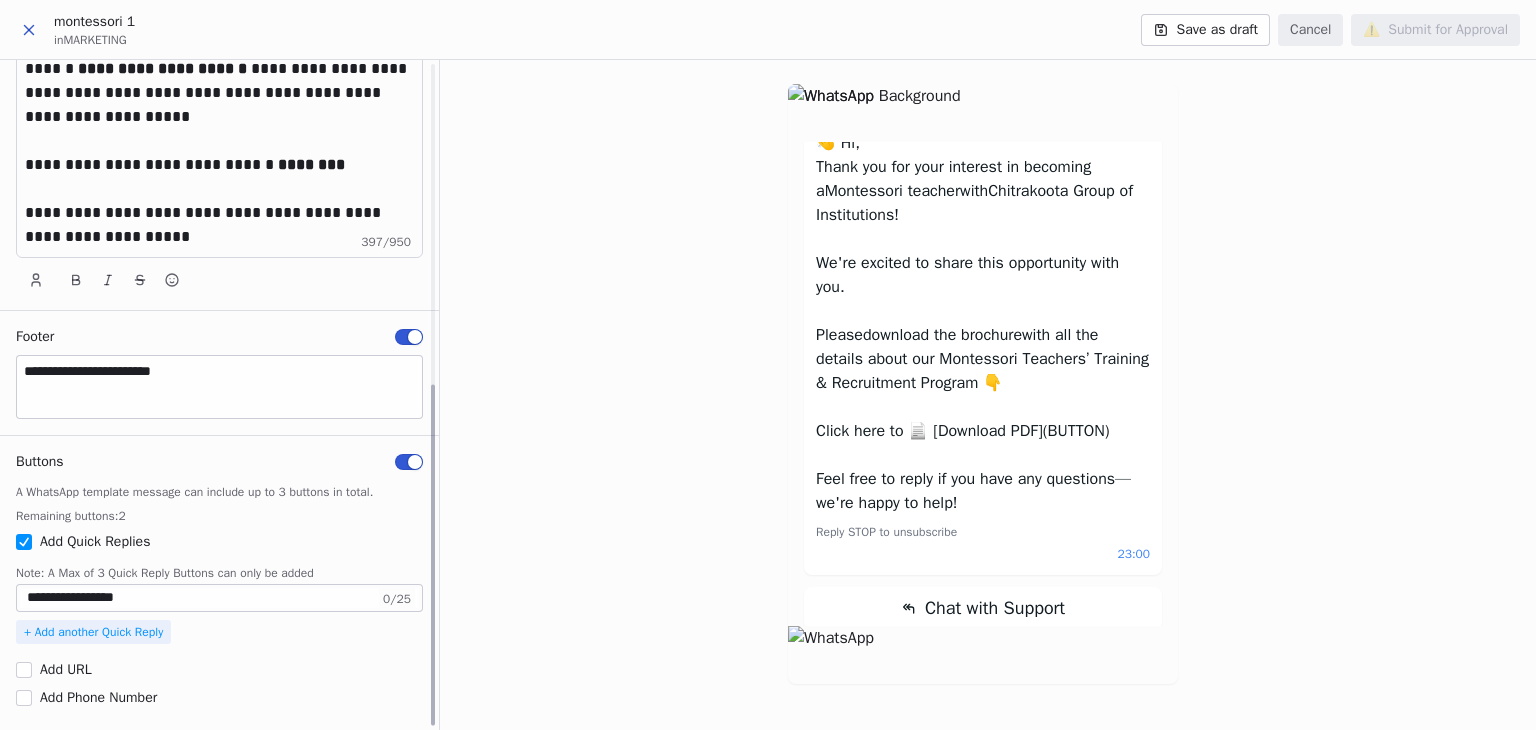 click at bounding box center (24, 670) 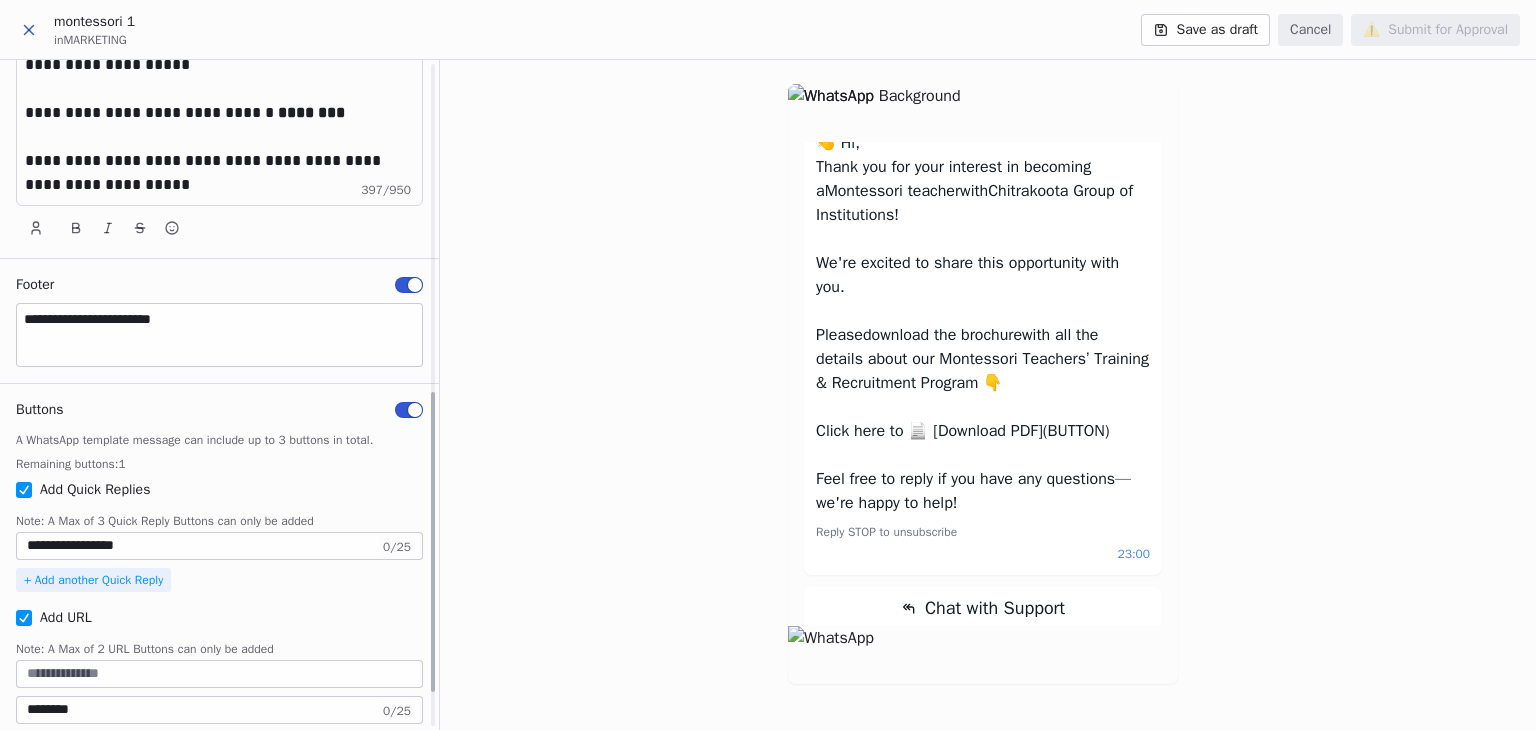 scroll, scrollTop: 809, scrollLeft: 0, axis: vertical 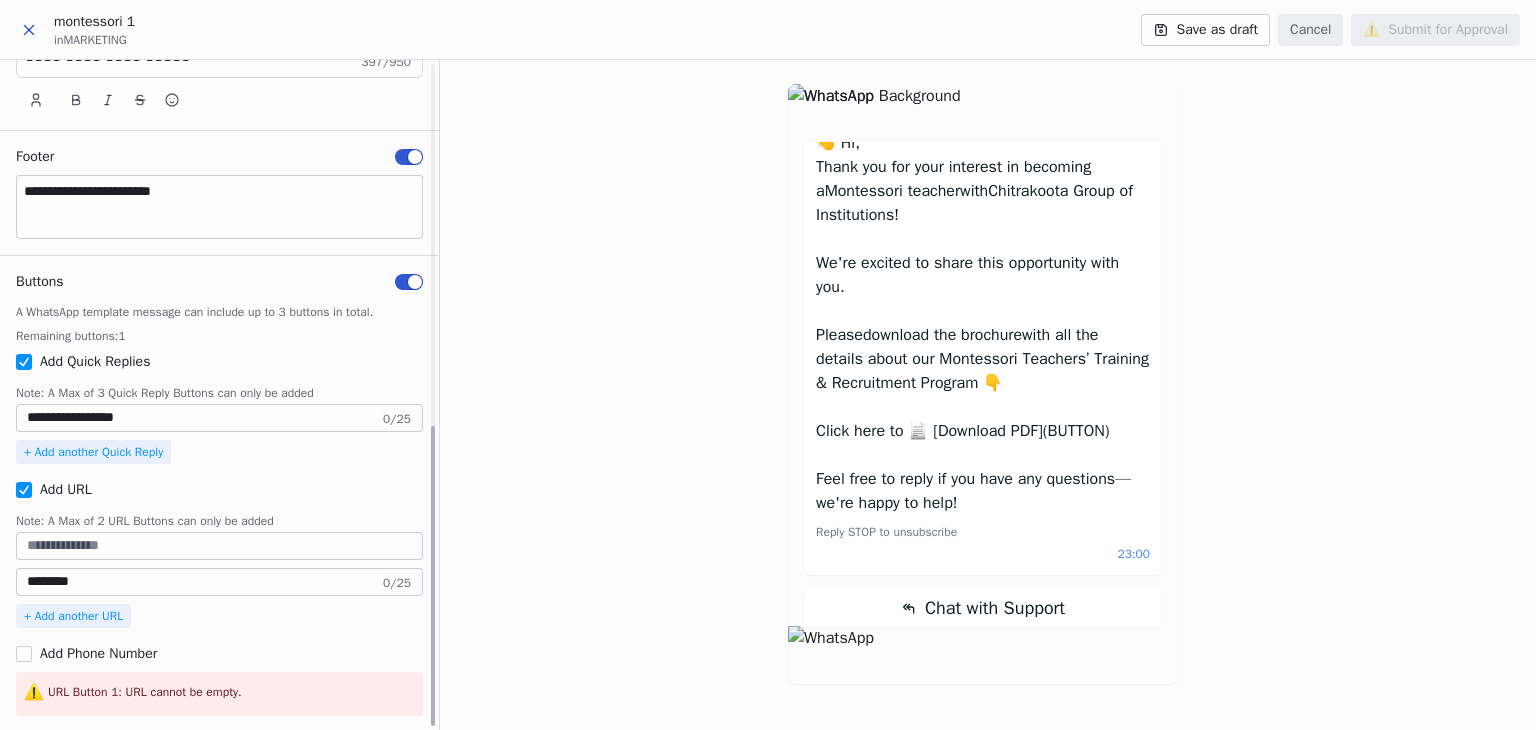click at bounding box center (219, 546) 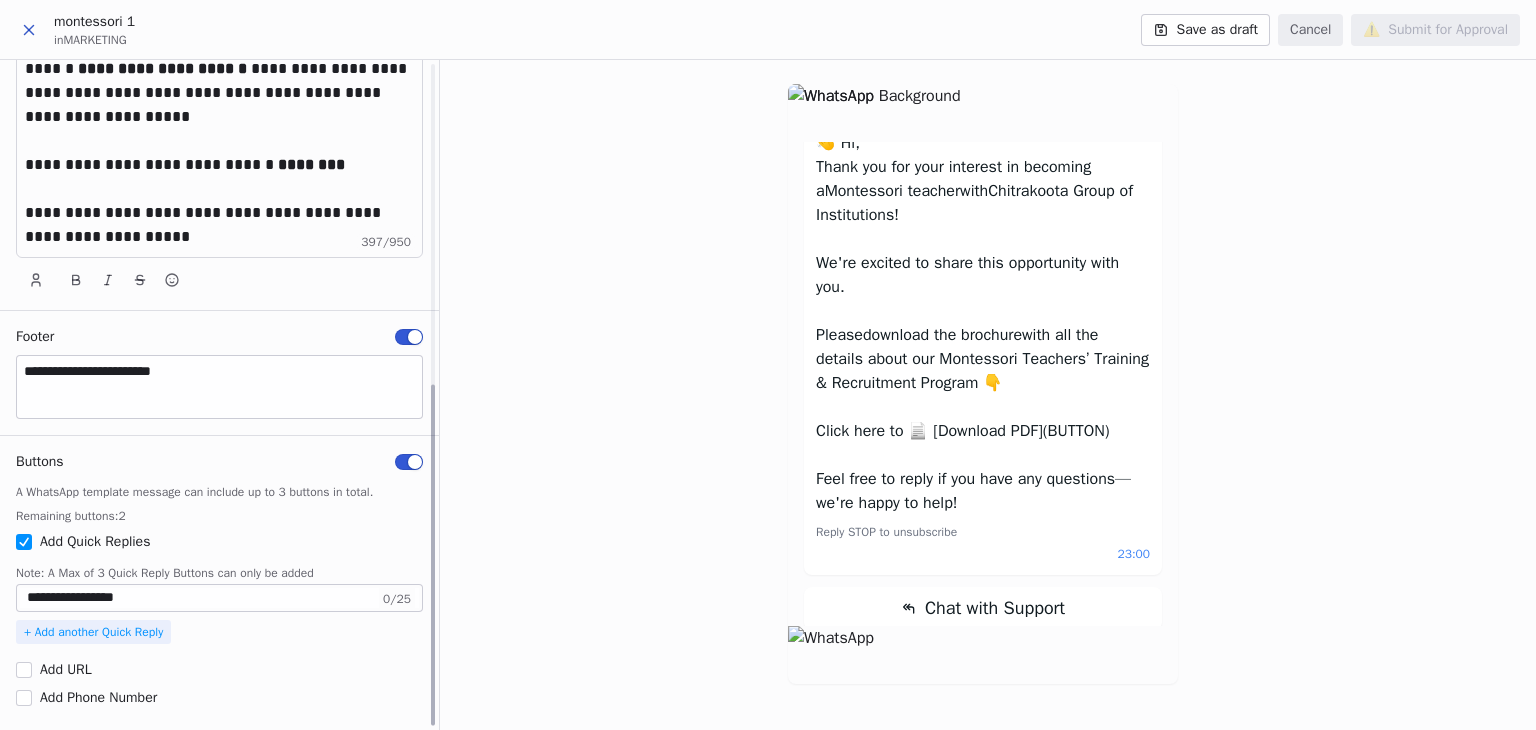 click at bounding box center (24, 542) 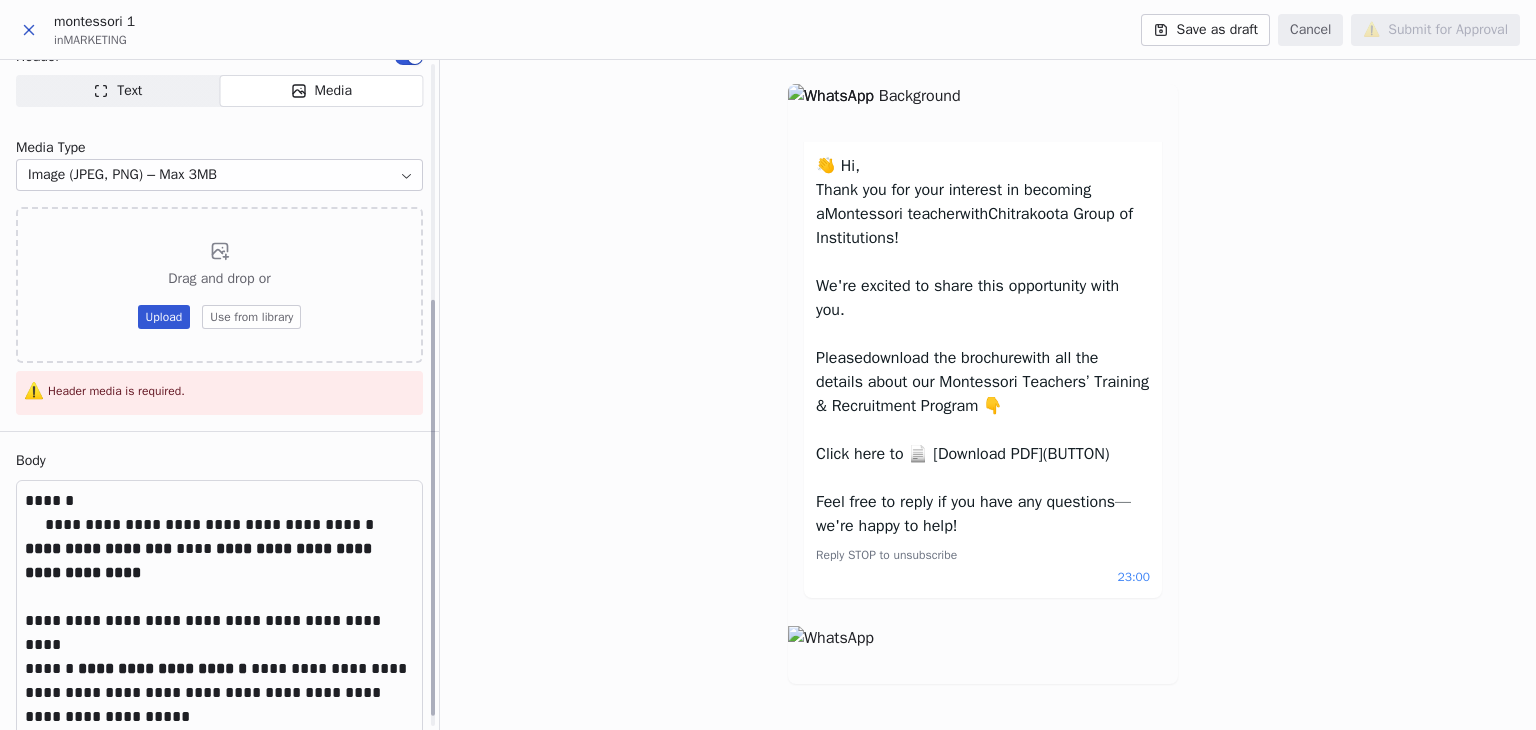 scroll, scrollTop: 0, scrollLeft: 0, axis: both 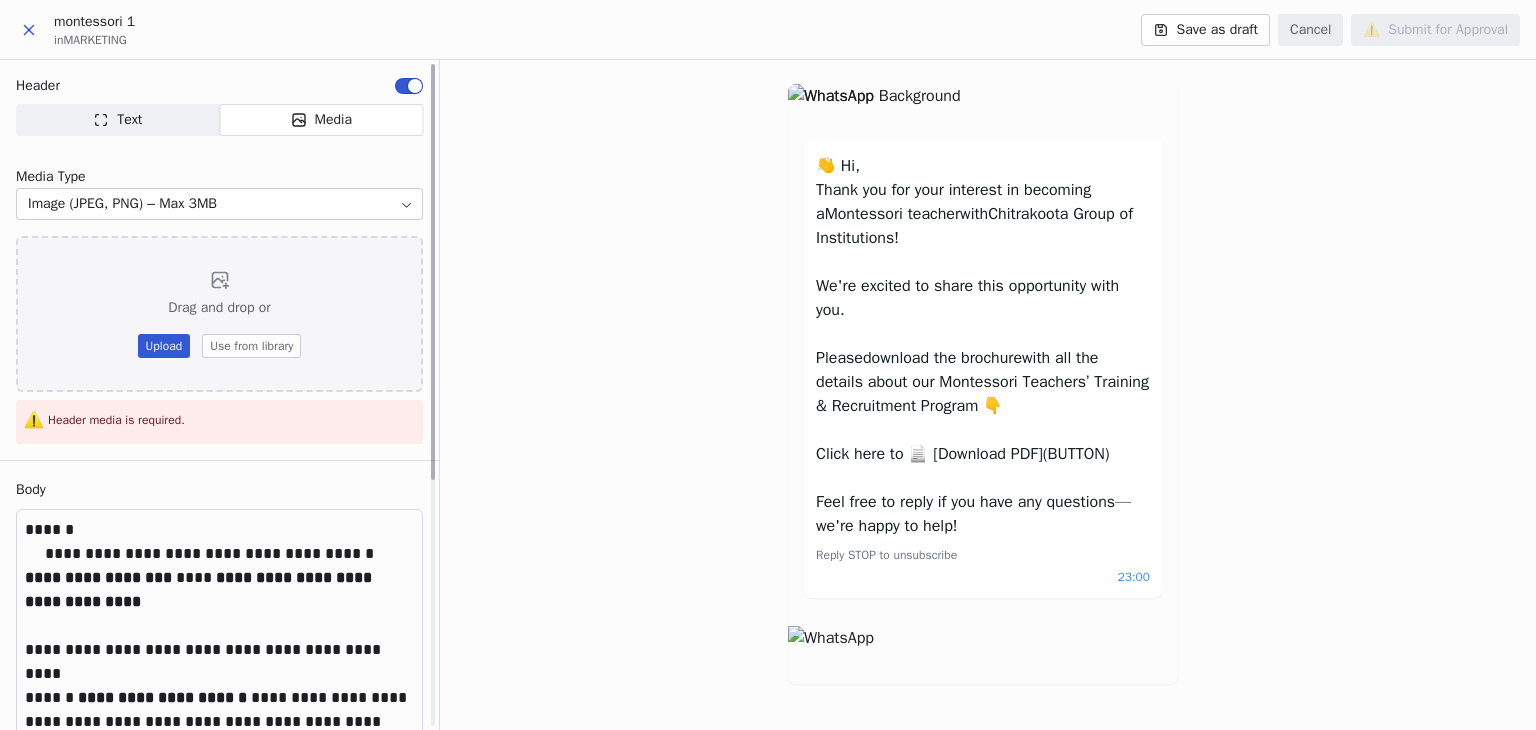 click on "Upload" at bounding box center (164, 346) 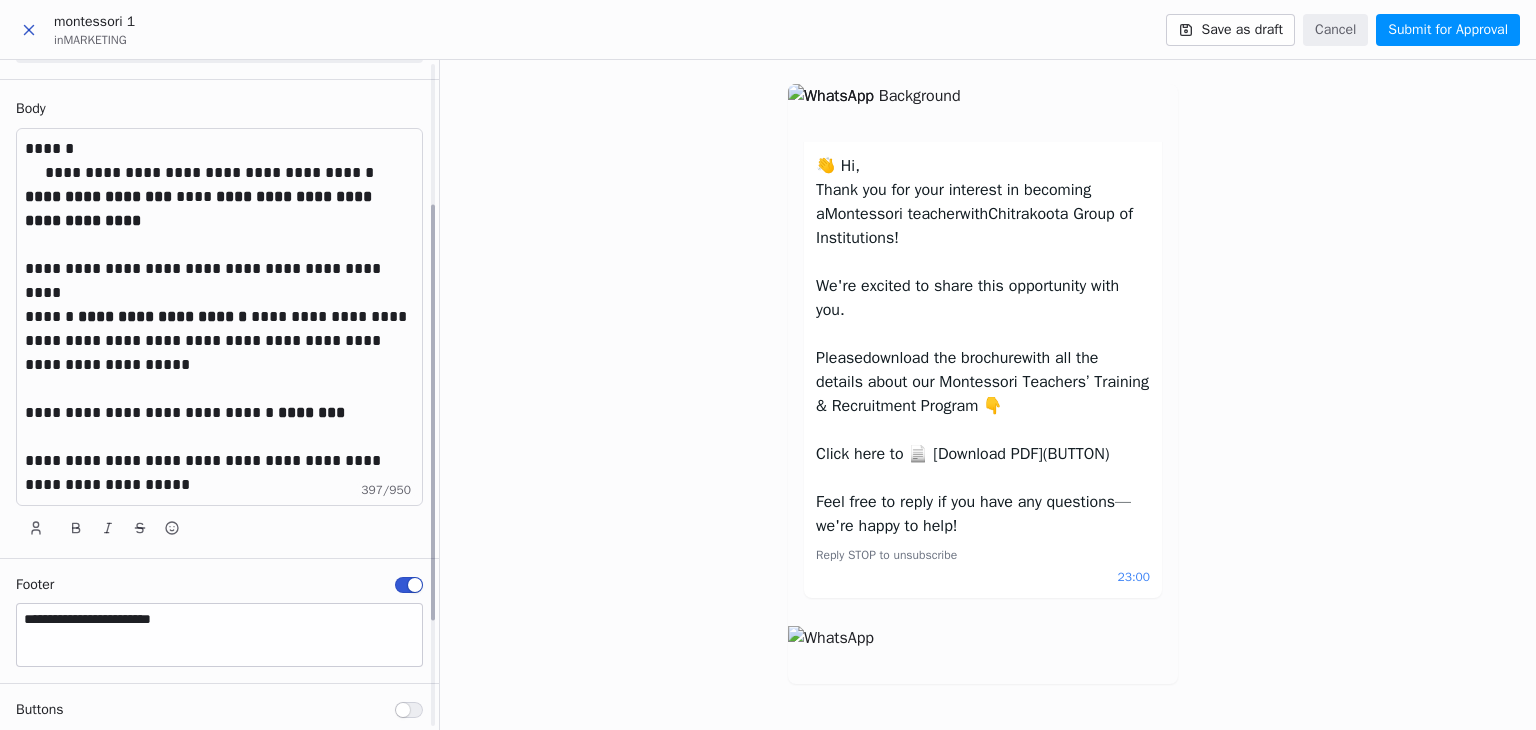 scroll, scrollTop: 226, scrollLeft: 0, axis: vertical 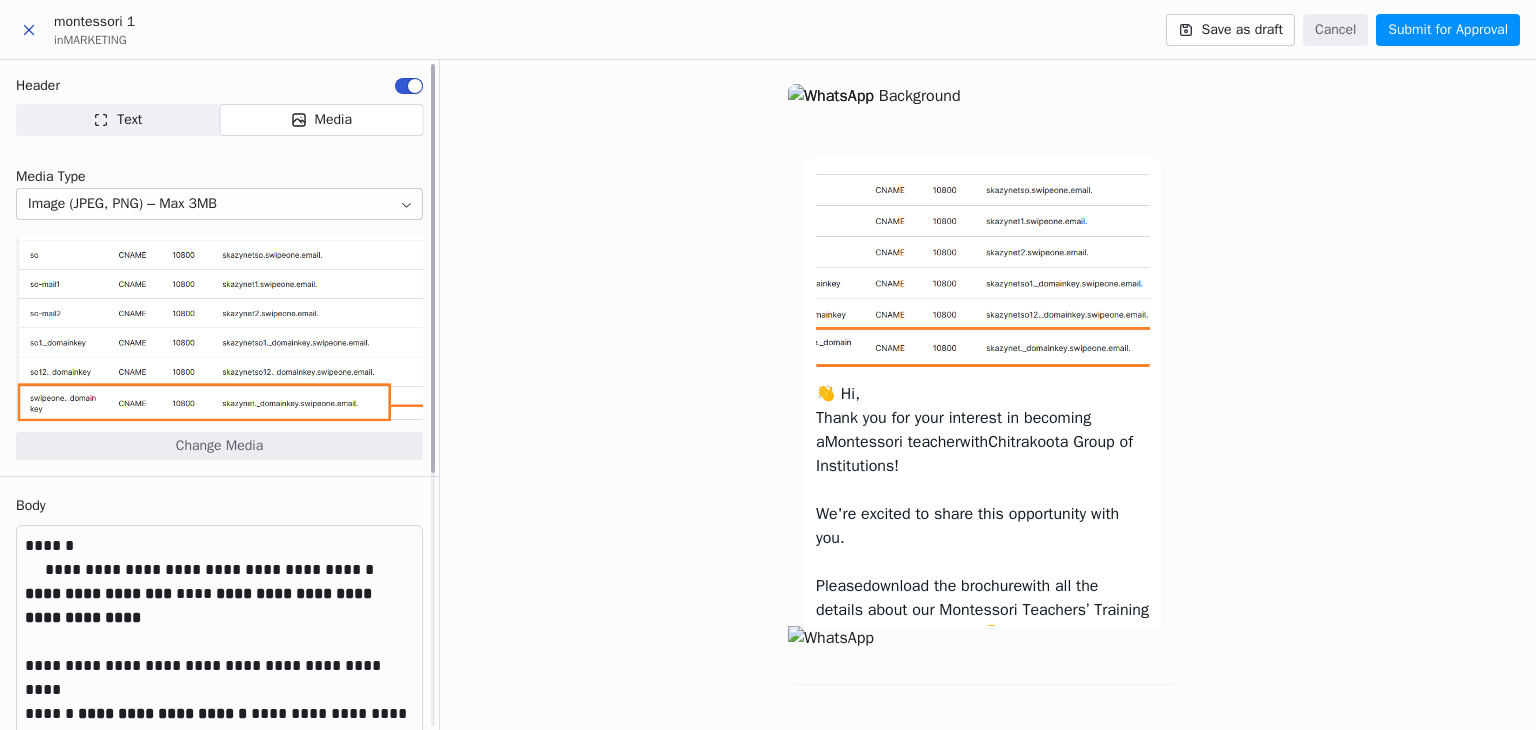 click at bounding box center [219, 330] 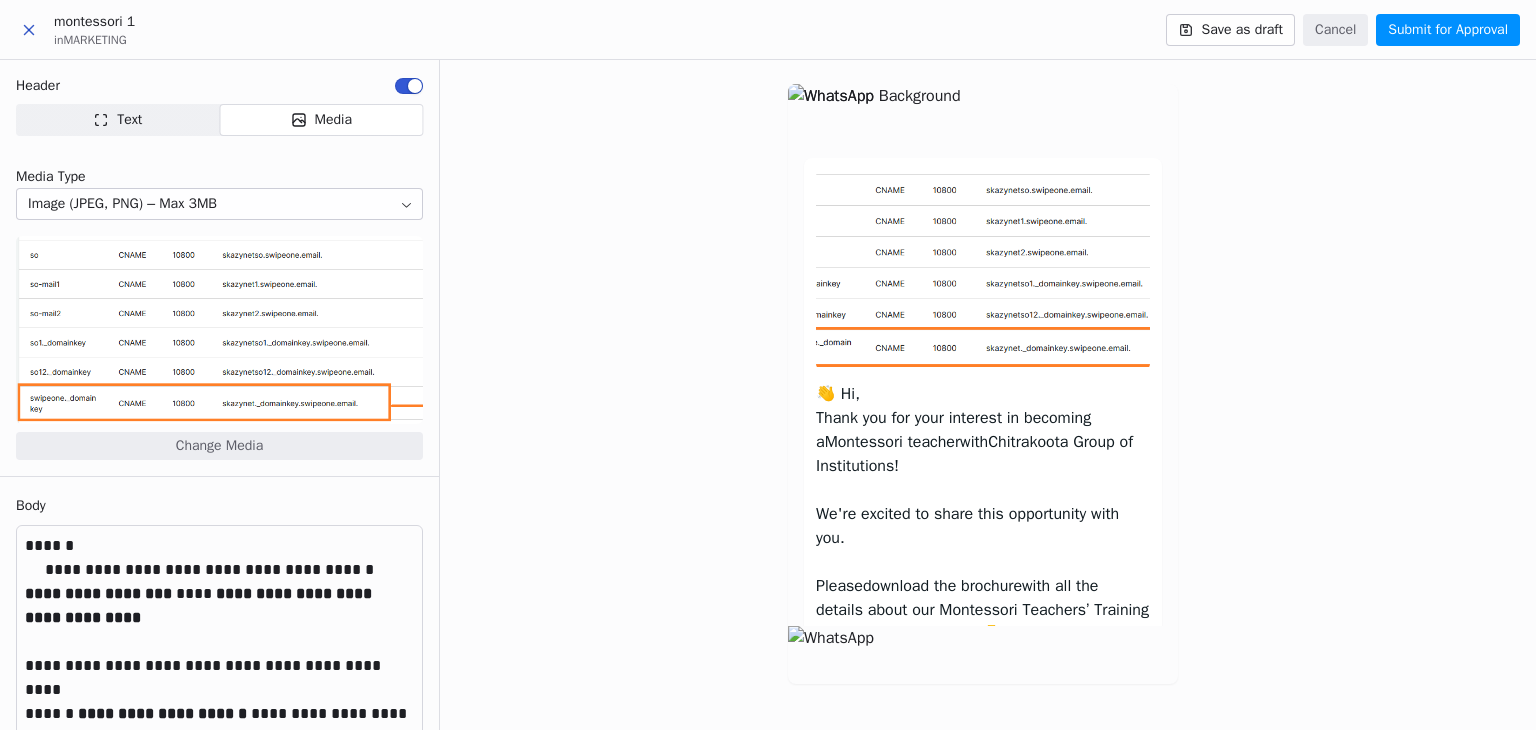 click on "Cancel" at bounding box center (1335, 30) 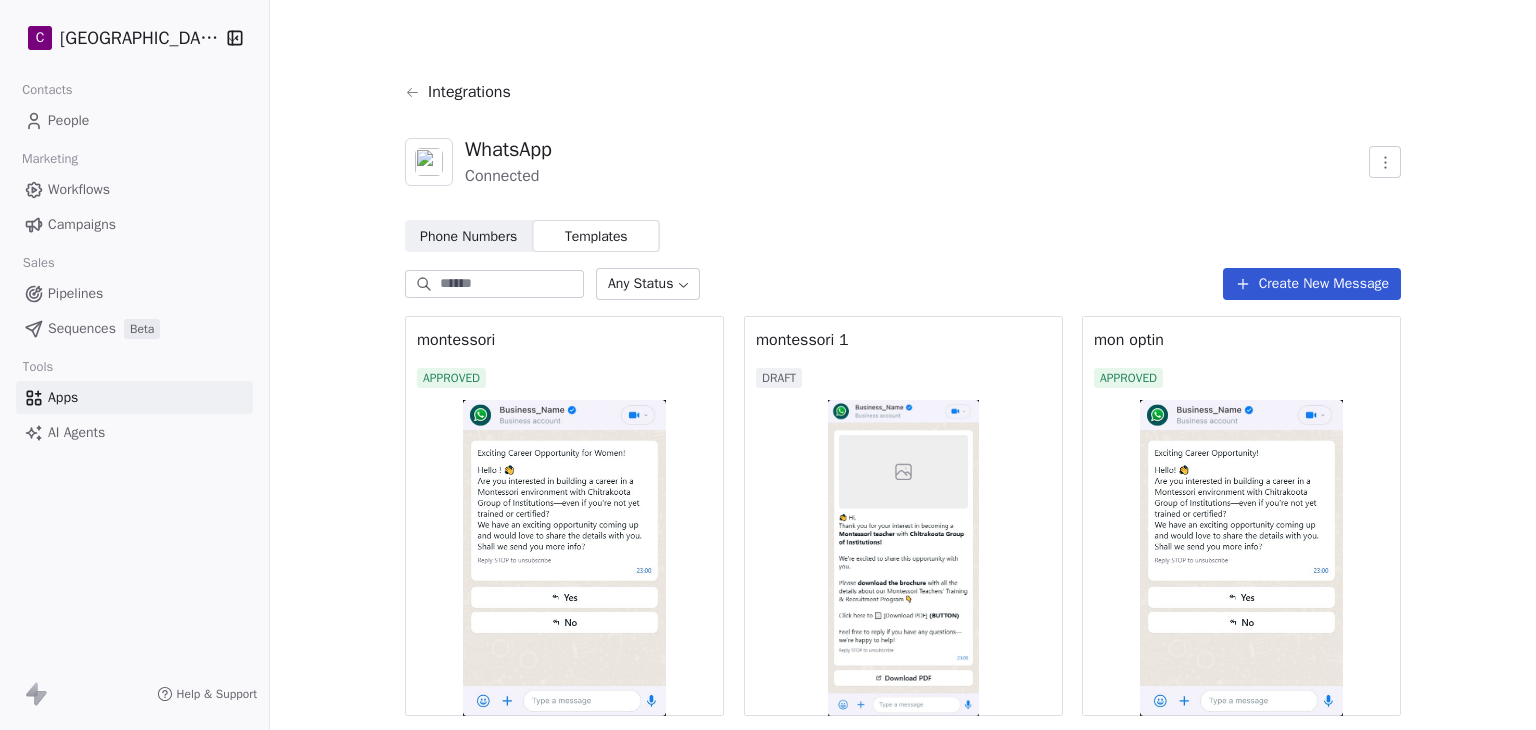 click at bounding box center [903, 558] 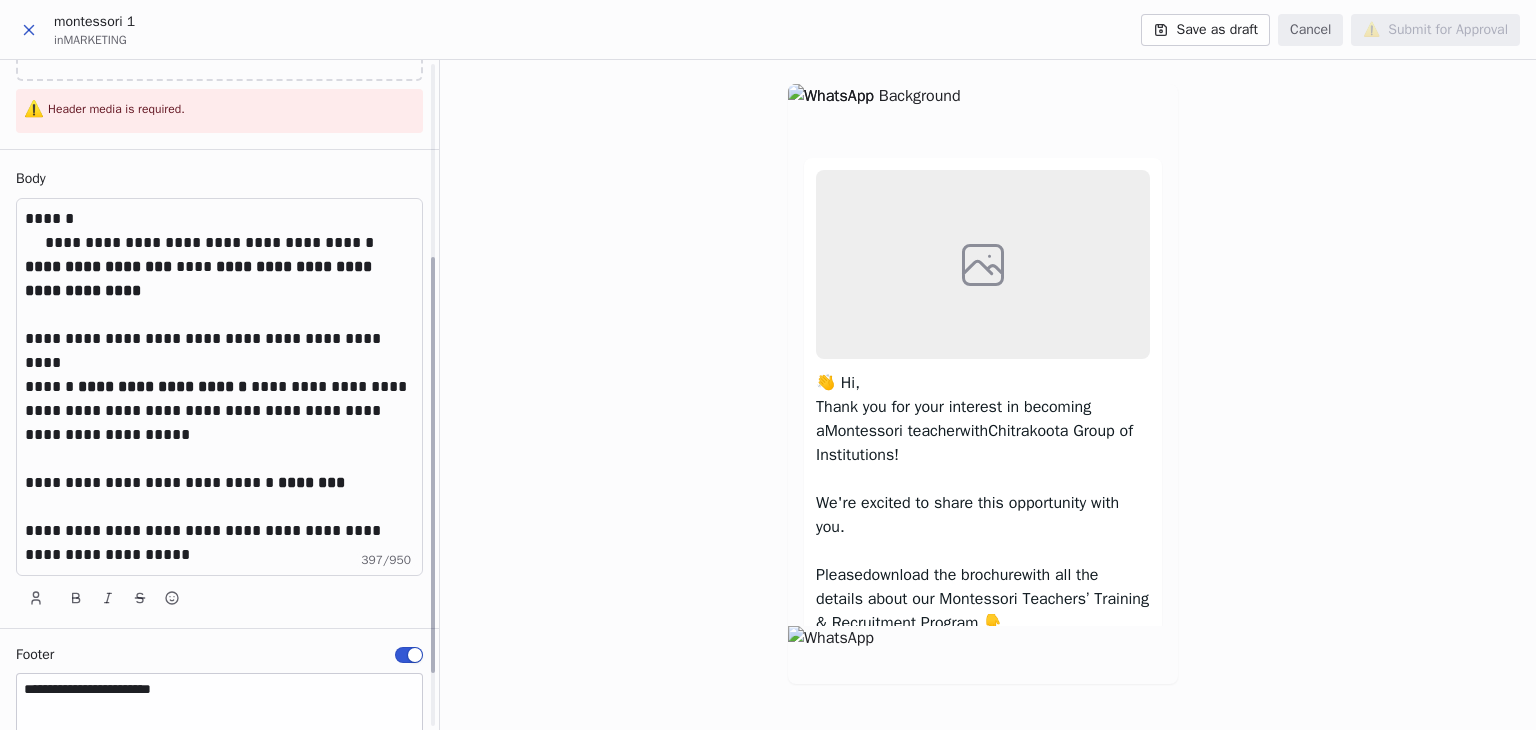 scroll, scrollTop: 397, scrollLeft: 0, axis: vertical 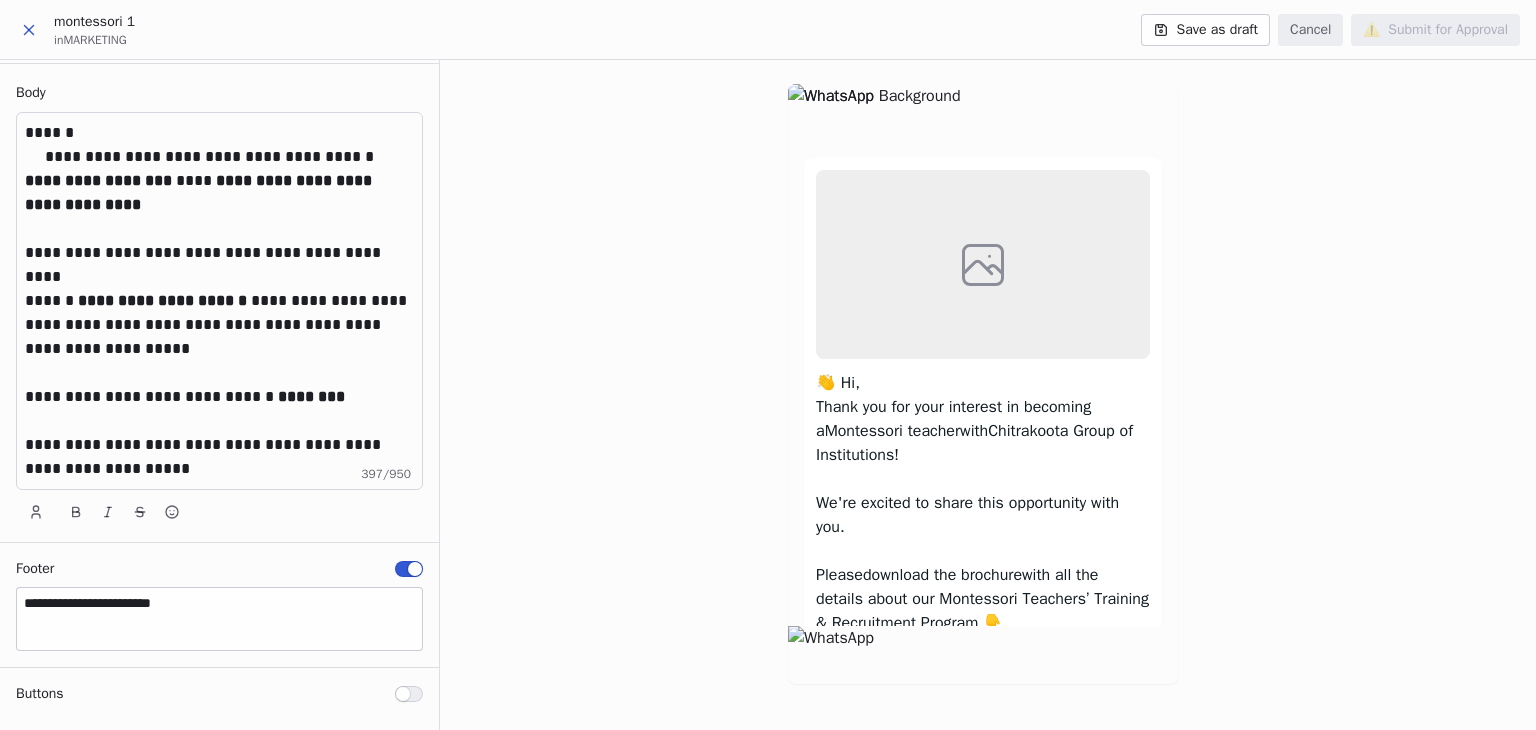 click at bounding box center (29, 30) 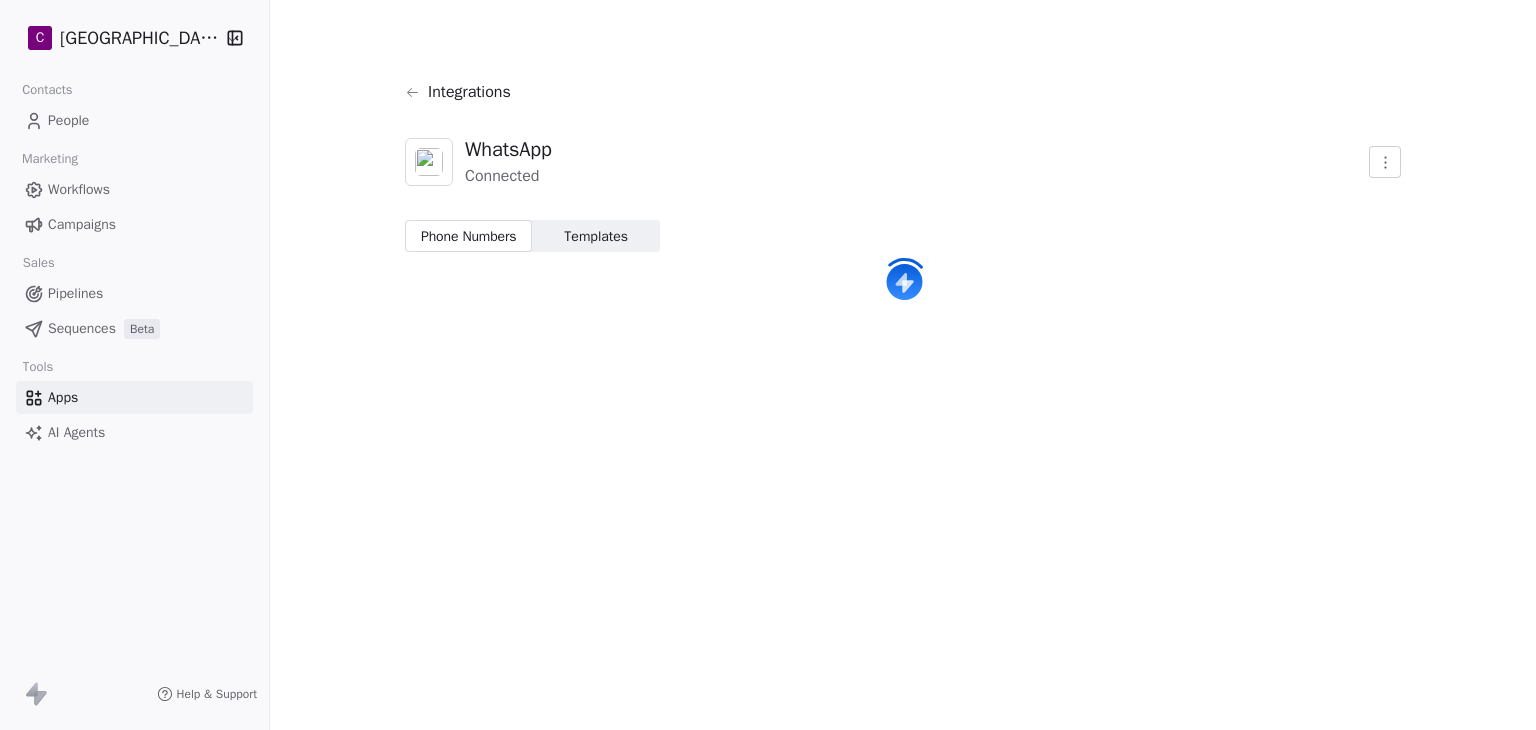 scroll, scrollTop: 0, scrollLeft: 0, axis: both 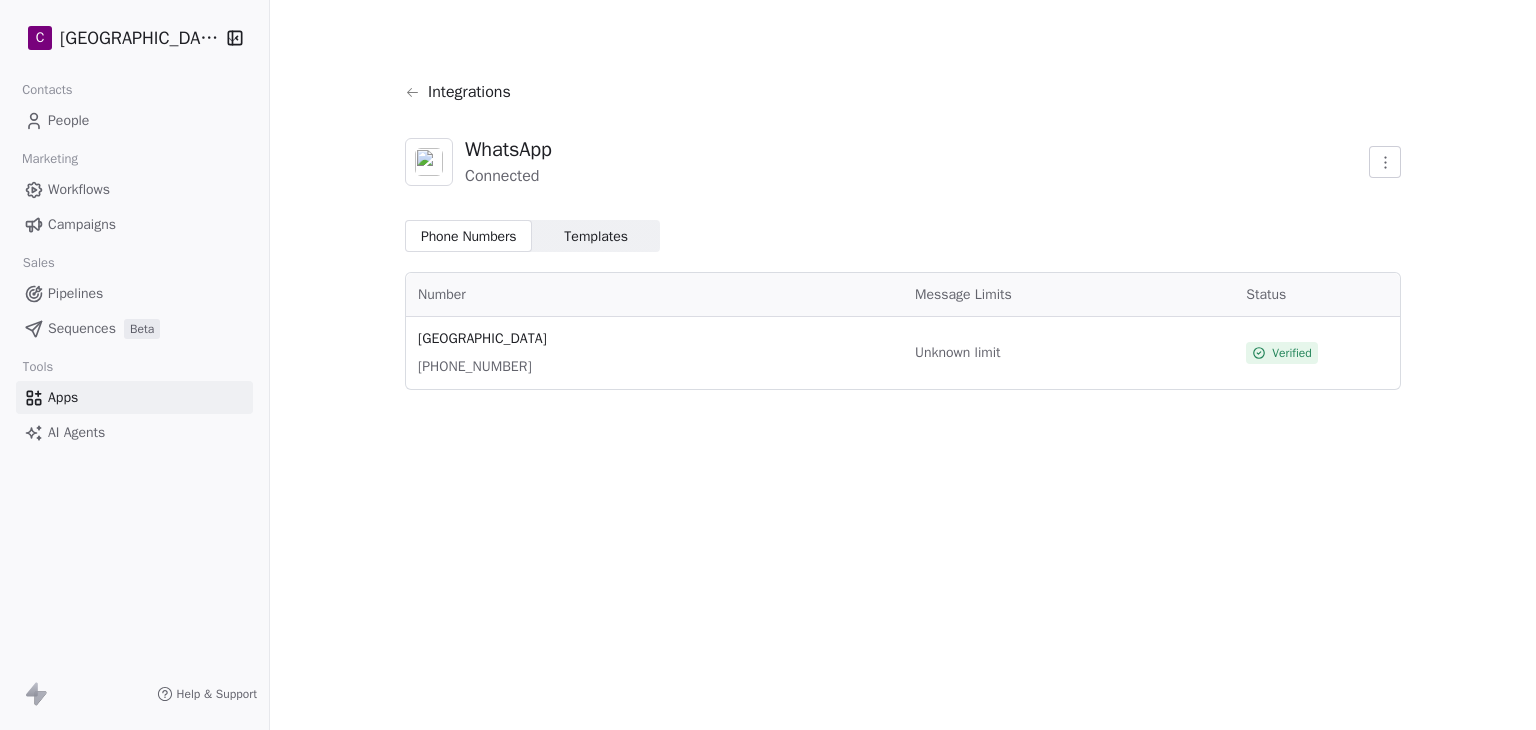 click on "C Chitrakoota School Contacts People Marketing Workflows Campaigns Sales Pipelines Sequences Beta Tools Apps AI Agents Help & Support Integrations WhatsApp Connected Phone Numbers Phone Numbers Templates Templates Number Message Limits Status Chitrakoota School [PHONE_NUMBER] Unknown limit   Verified" at bounding box center [768, 365] 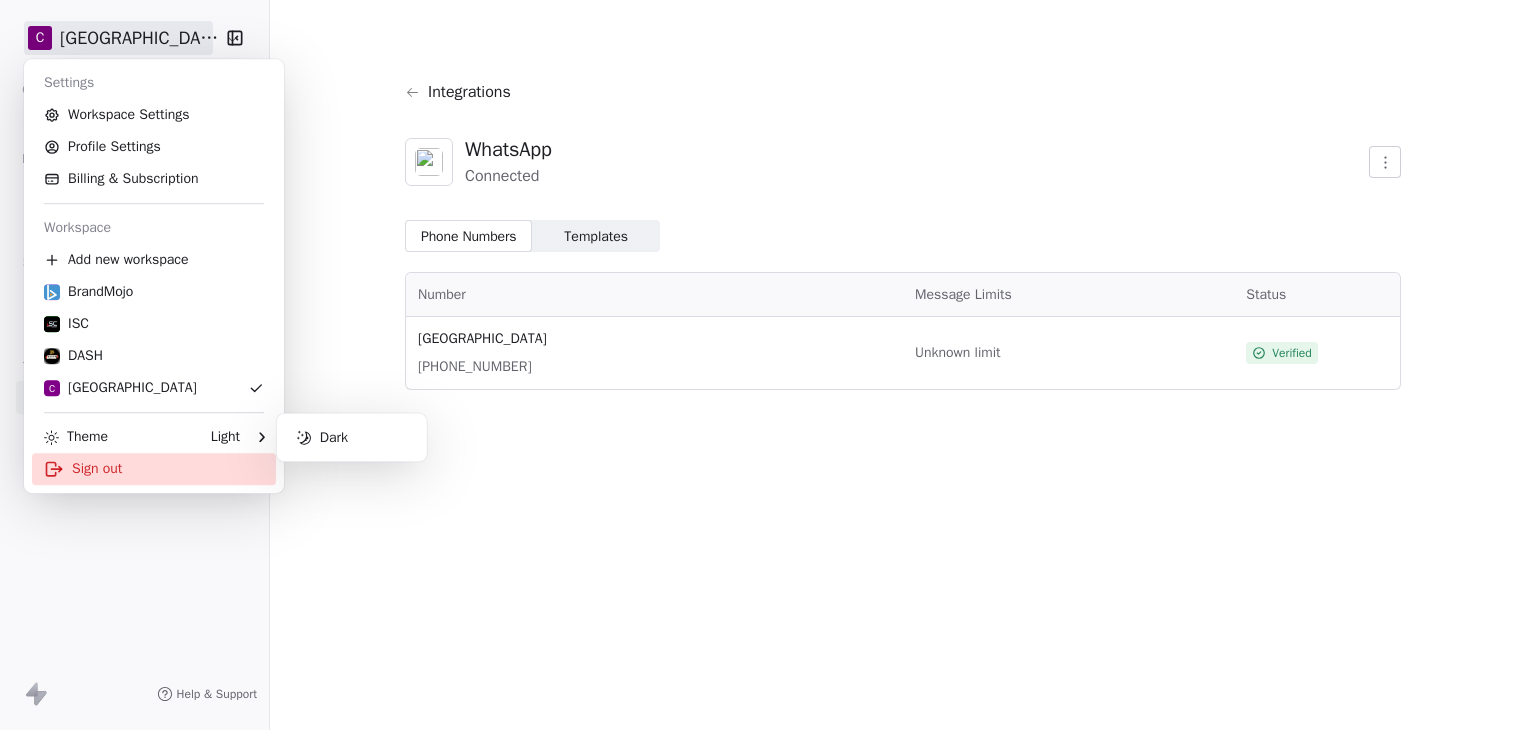 click on "Sign out" at bounding box center (154, 469) 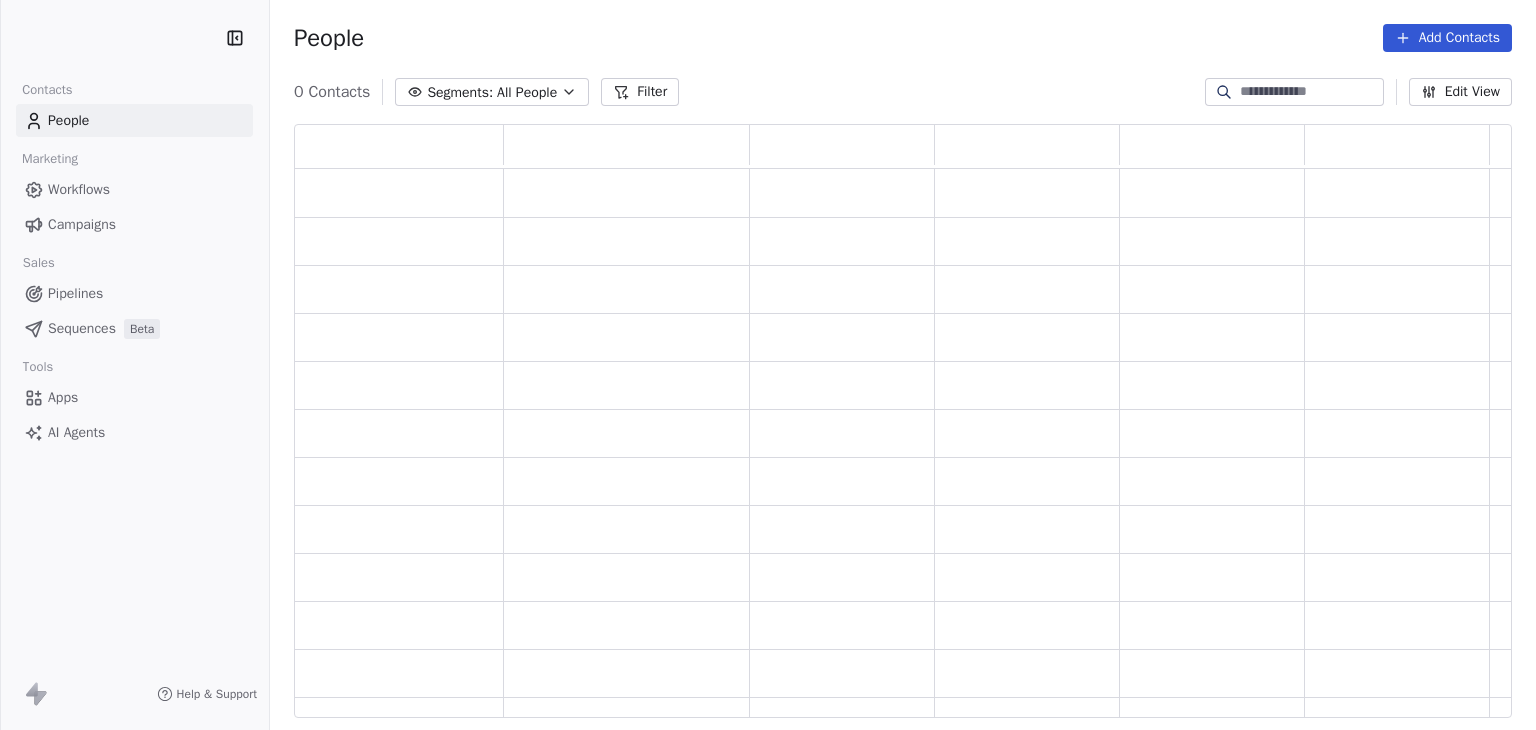 scroll, scrollTop: 0, scrollLeft: 0, axis: both 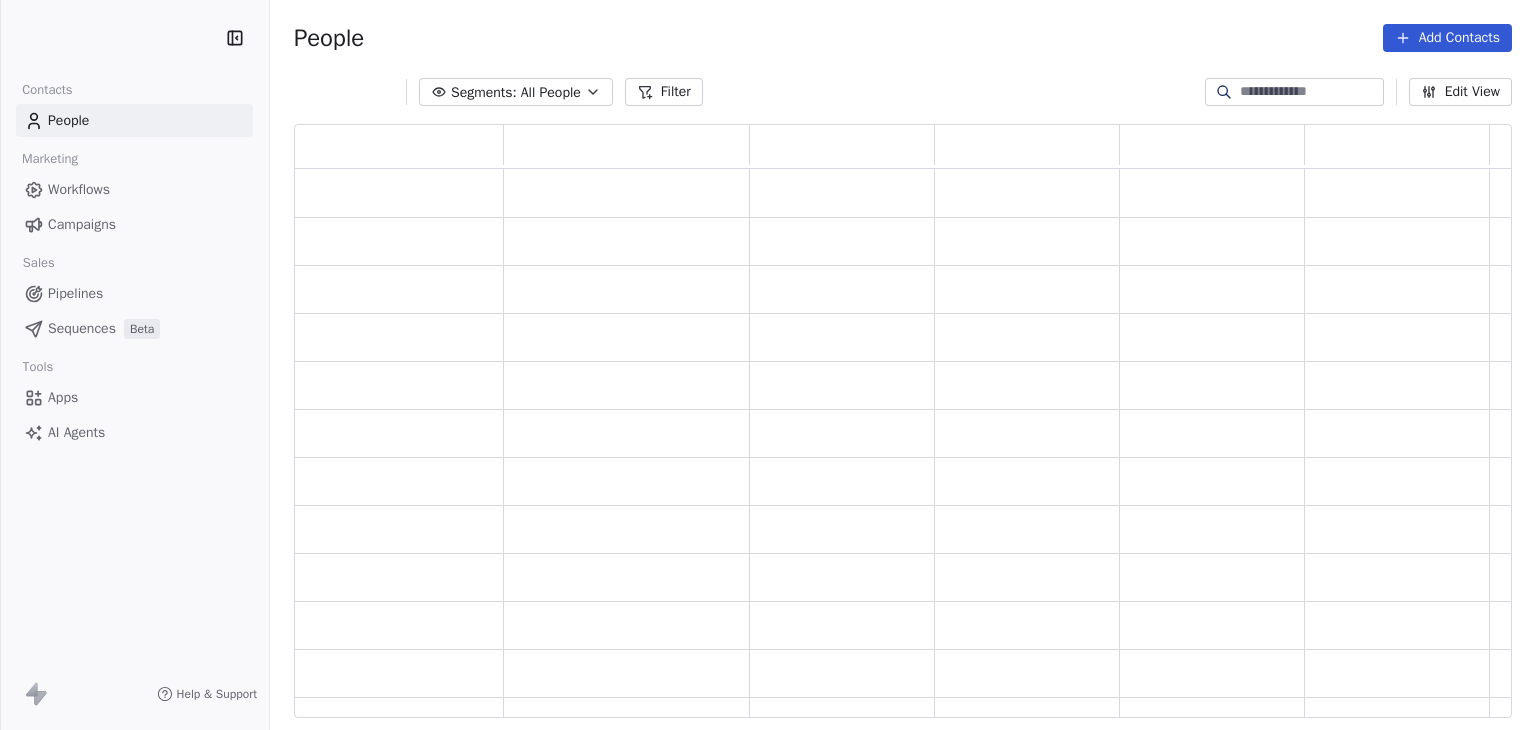 click on "Contacts People Marketing Workflows Campaigns Sales Pipelines Sequences Beta Tools Apps AI Agents Help & Support People  Add Contacts Segments: All People Filter  Edit View Tag Add to Sequence" at bounding box center [768, 365] 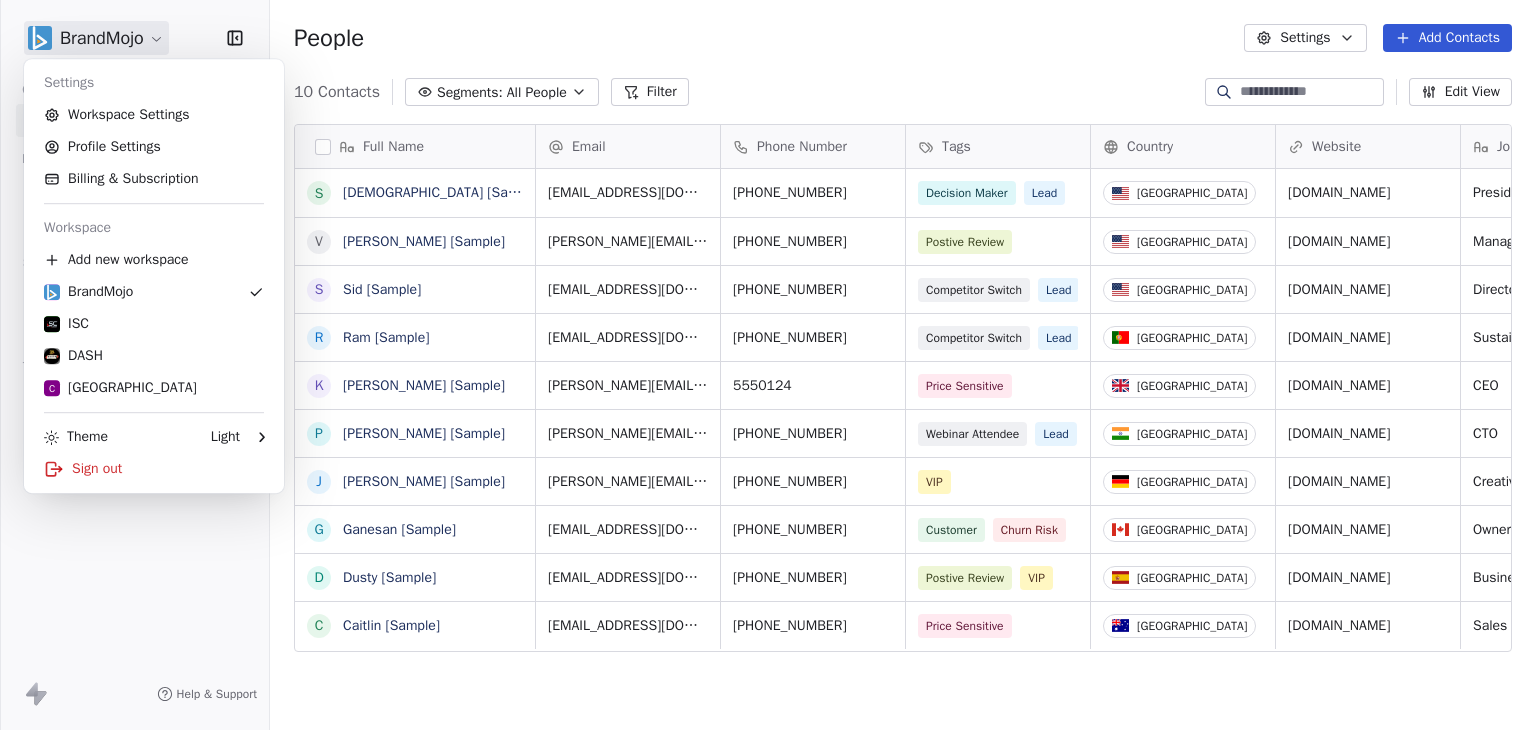 scroll, scrollTop: 16, scrollLeft: 16, axis: both 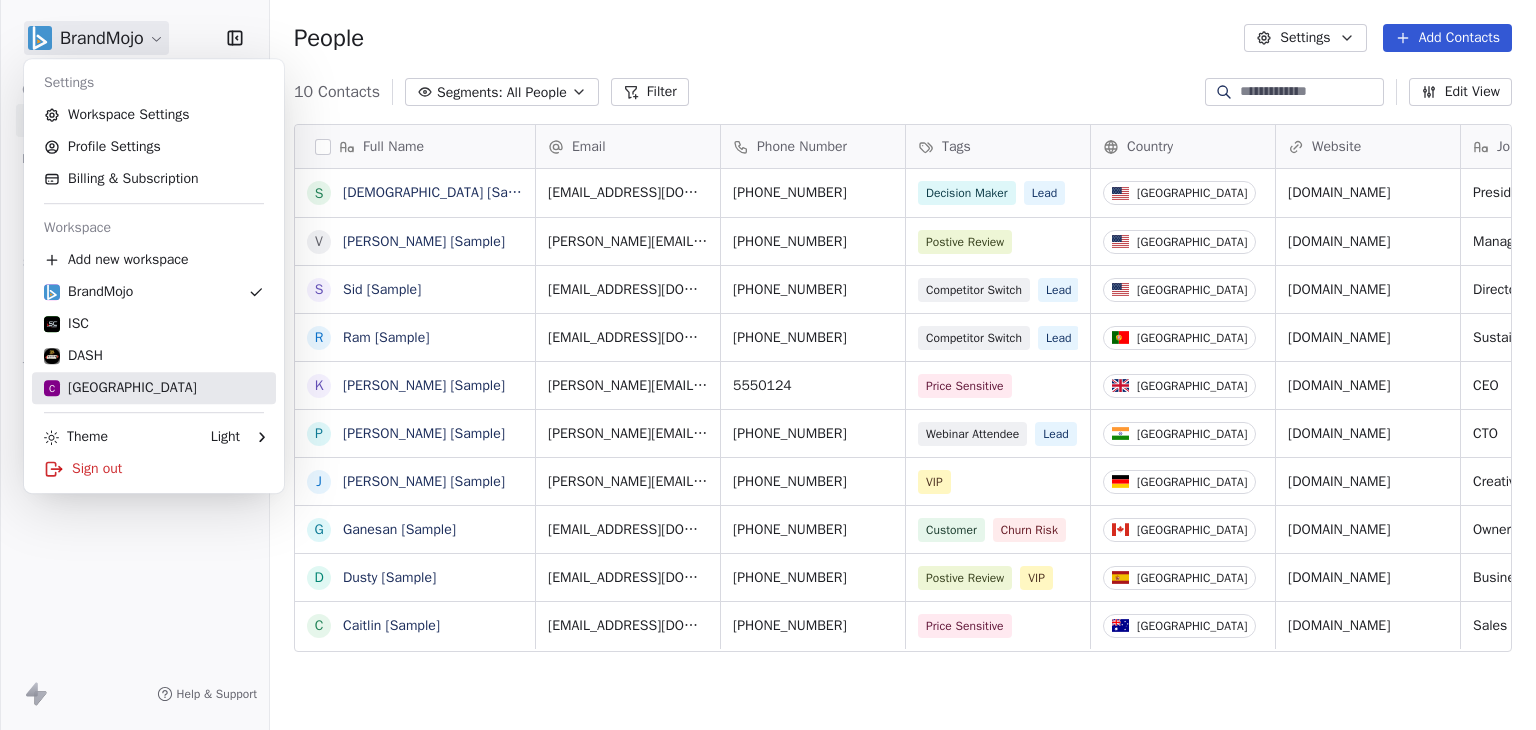 click on "C Chitrakoota School" at bounding box center (120, 388) 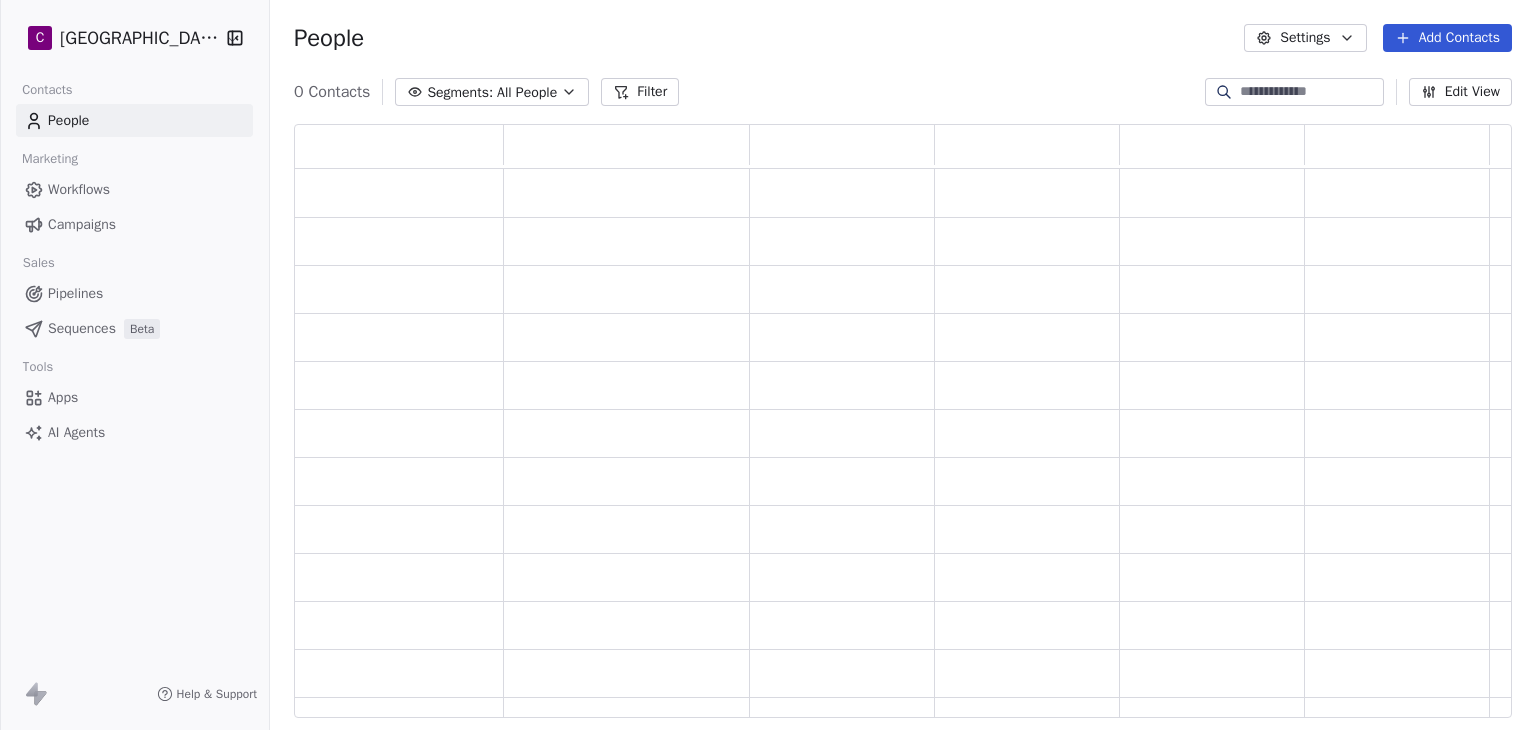 scroll, scrollTop: 16, scrollLeft: 16, axis: both 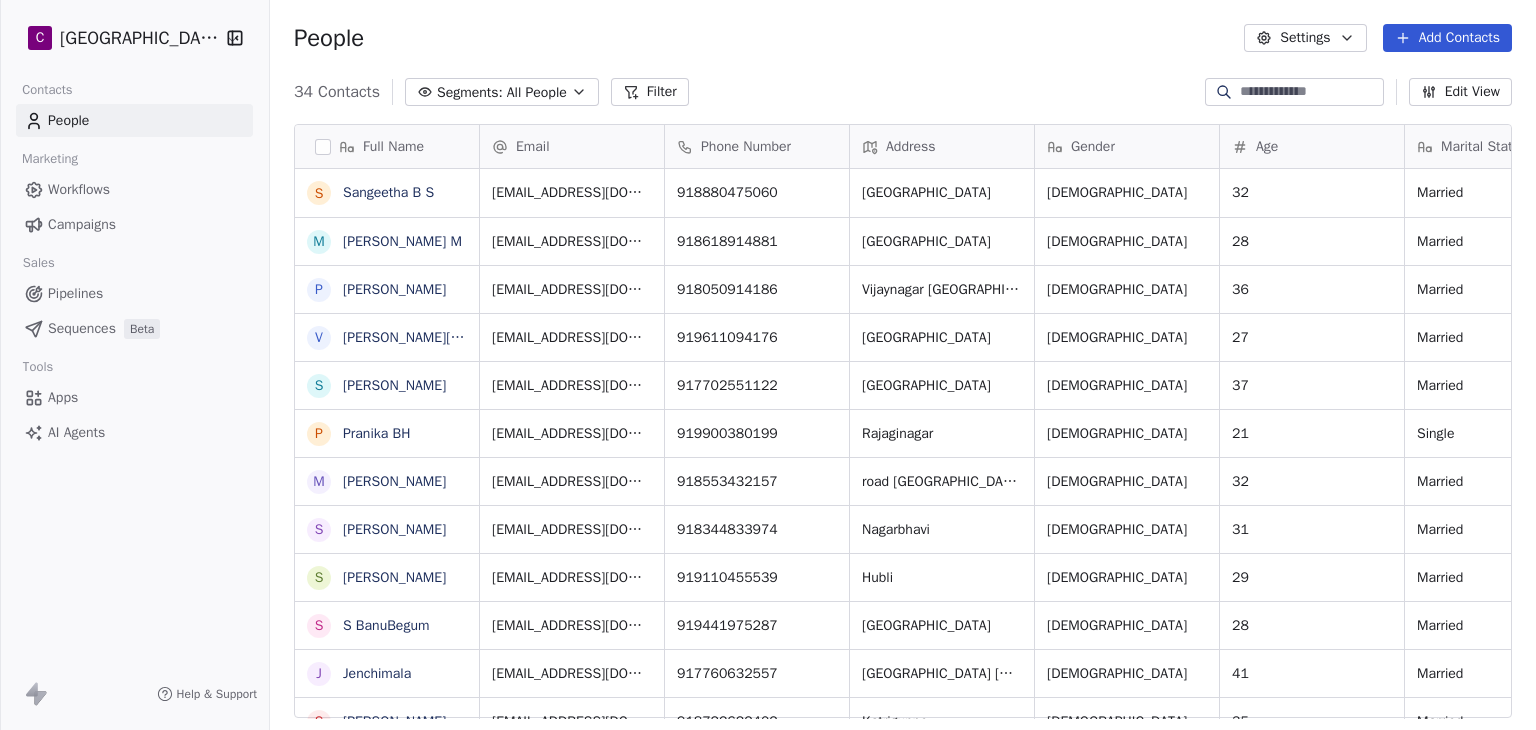 click on "Apps" at bounding box center [63, 397] 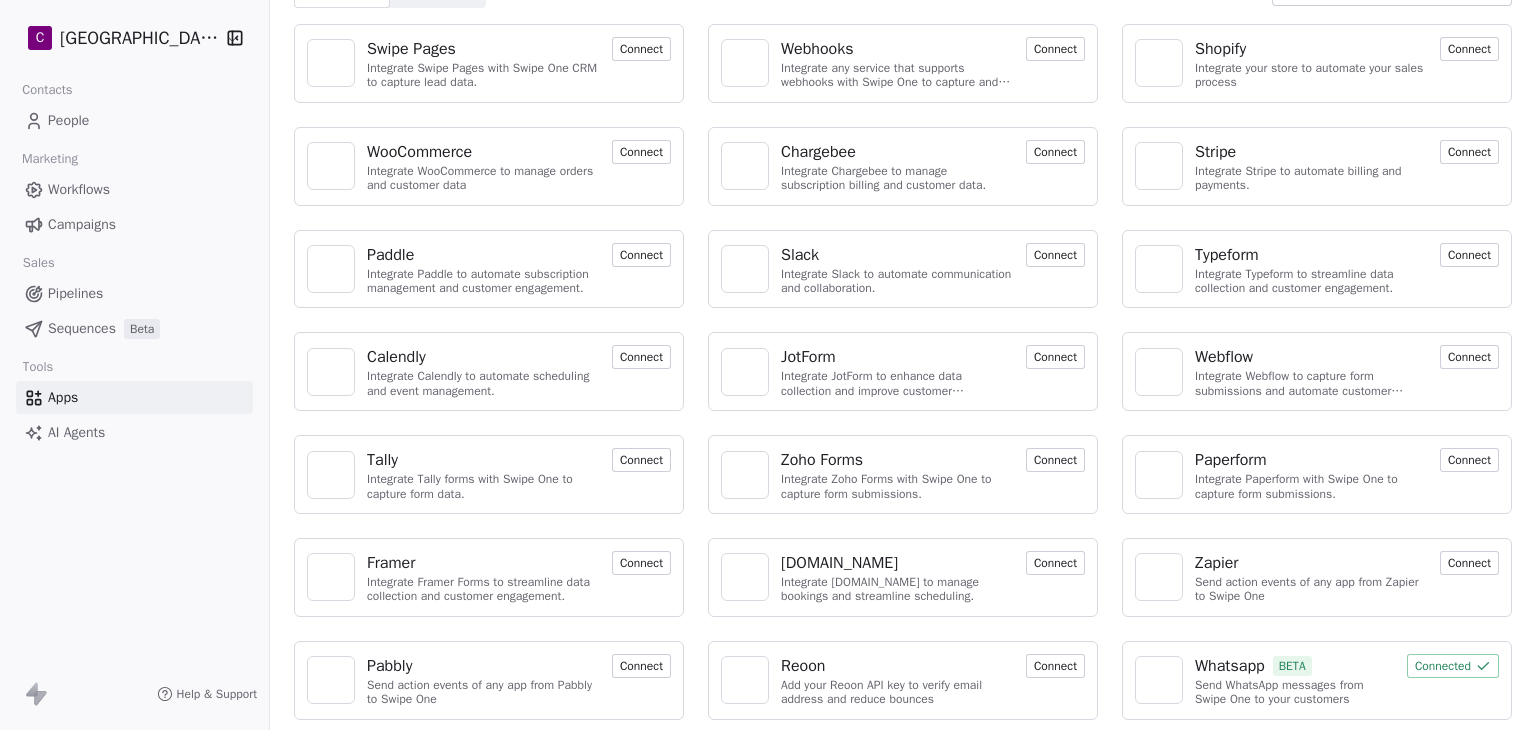 scroll, scrollTop: 103, scrollLeft: 0, axis: vertical 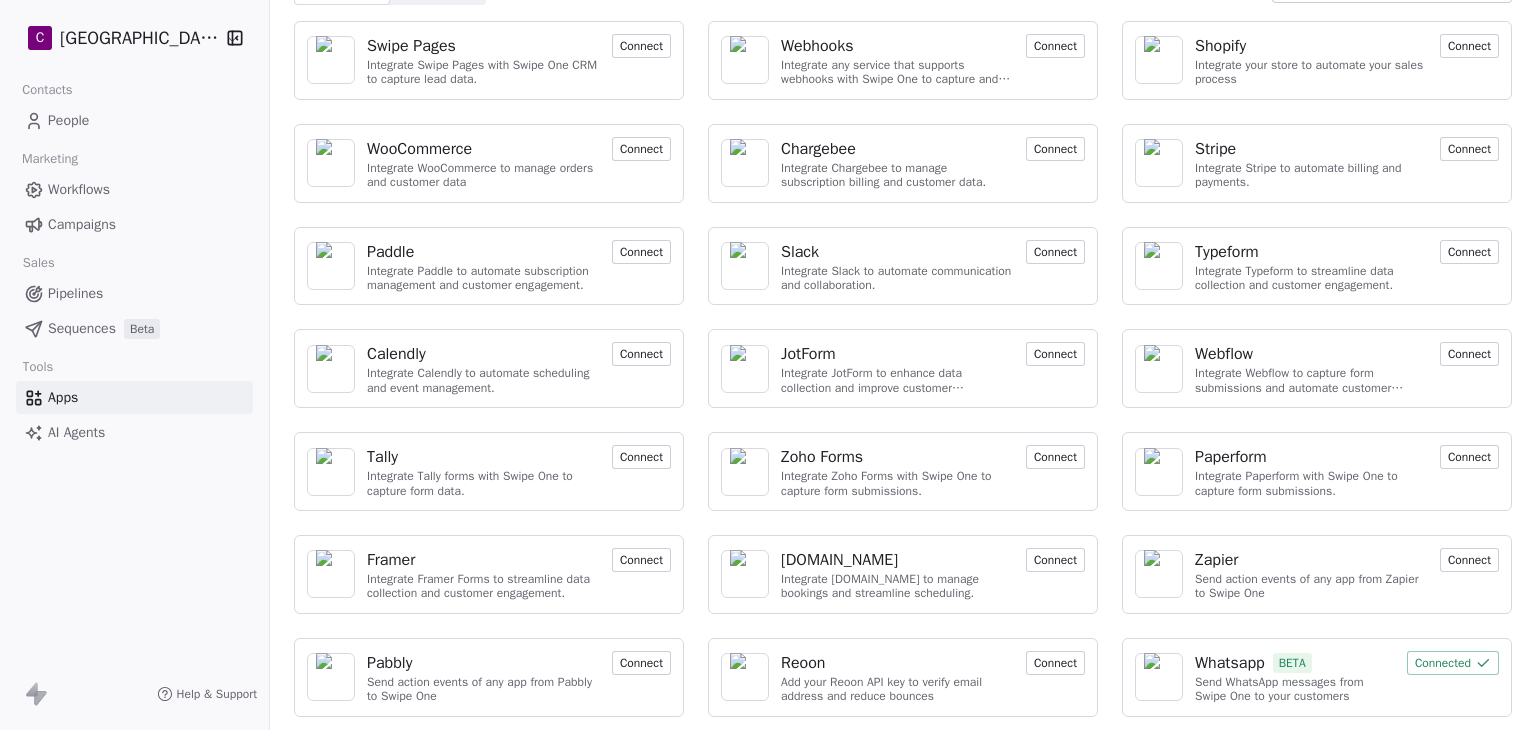 click on "Whatsapp" at bounding box center (1230, 663) 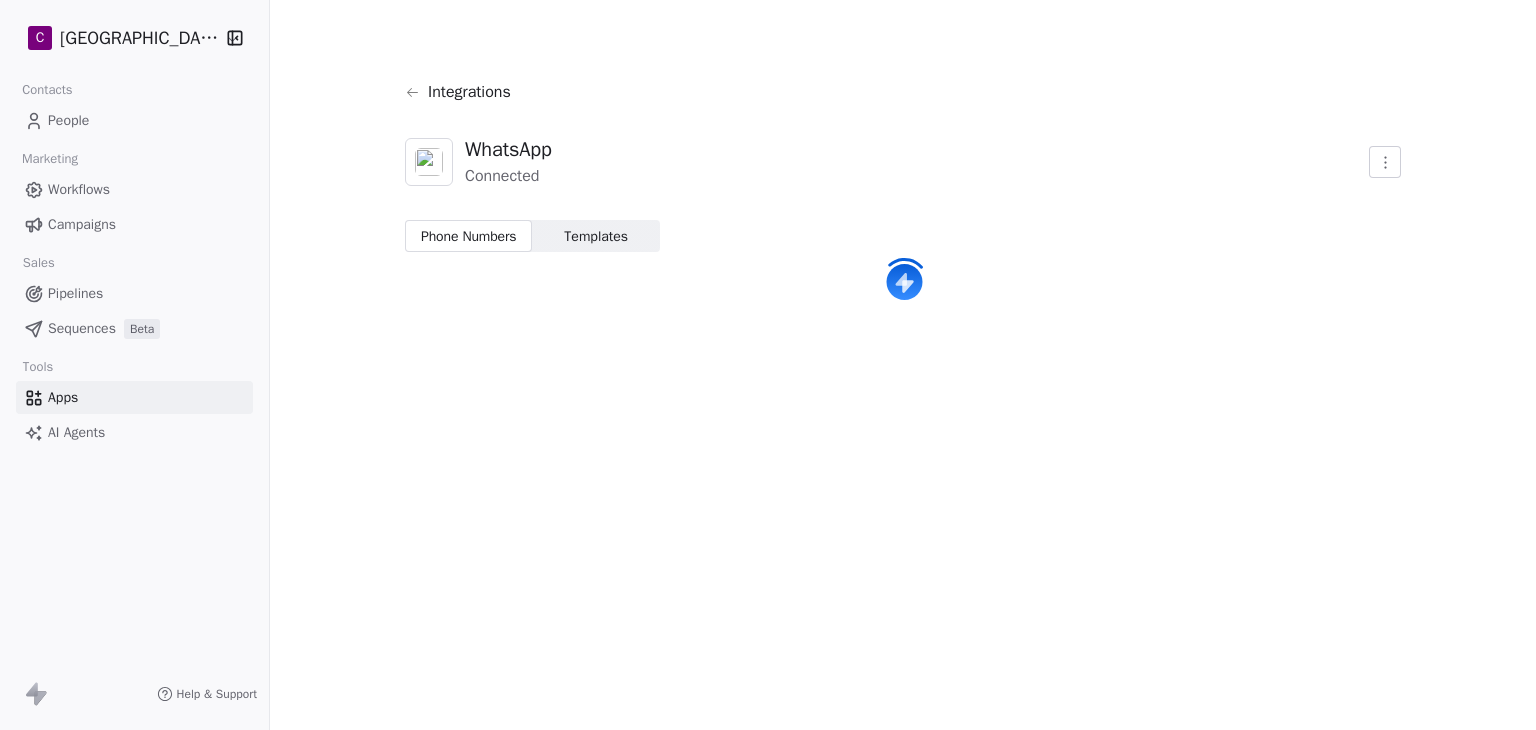 scroll, scrollTop: 0, scrollLeft: 0, axis: both 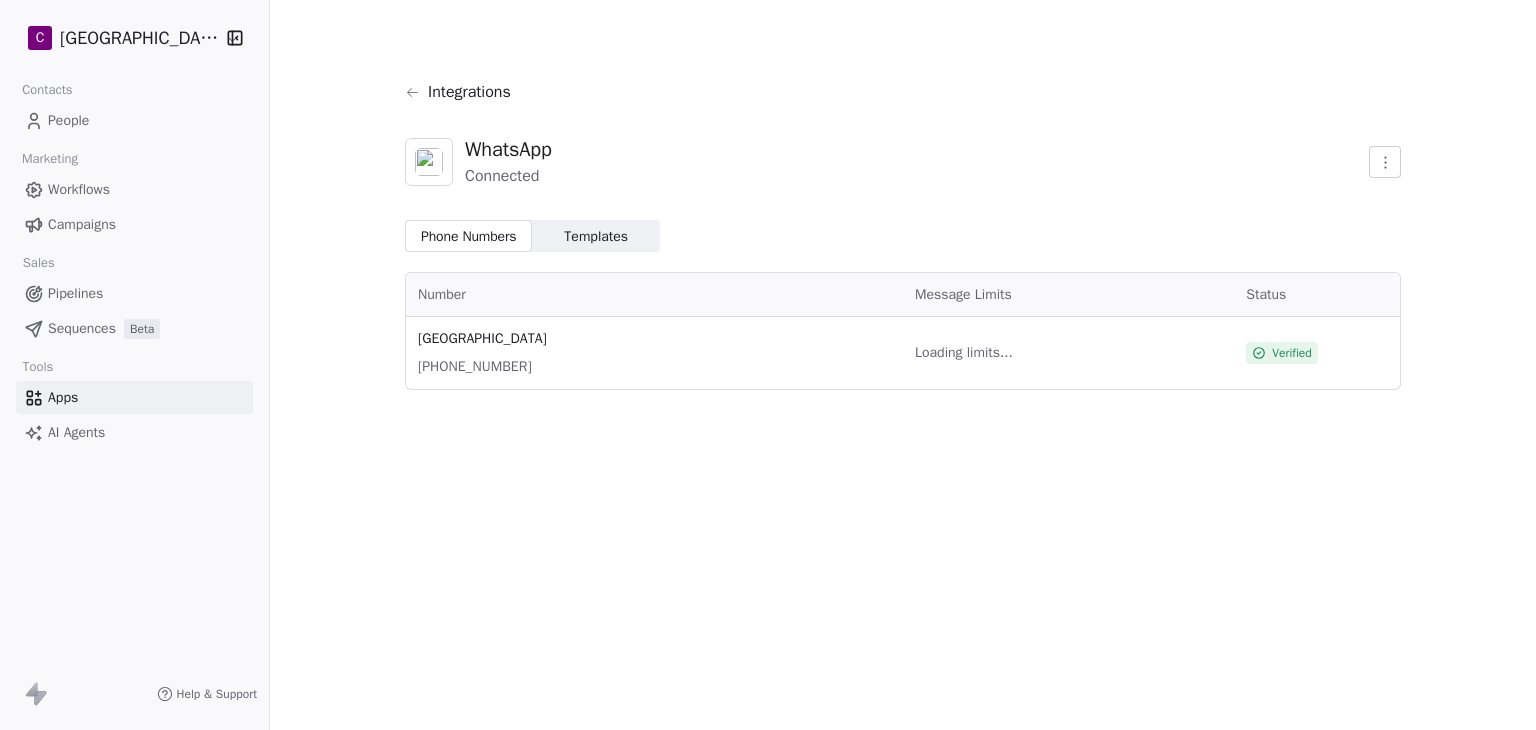 click on "Templates" at bounding box center [596, 236] 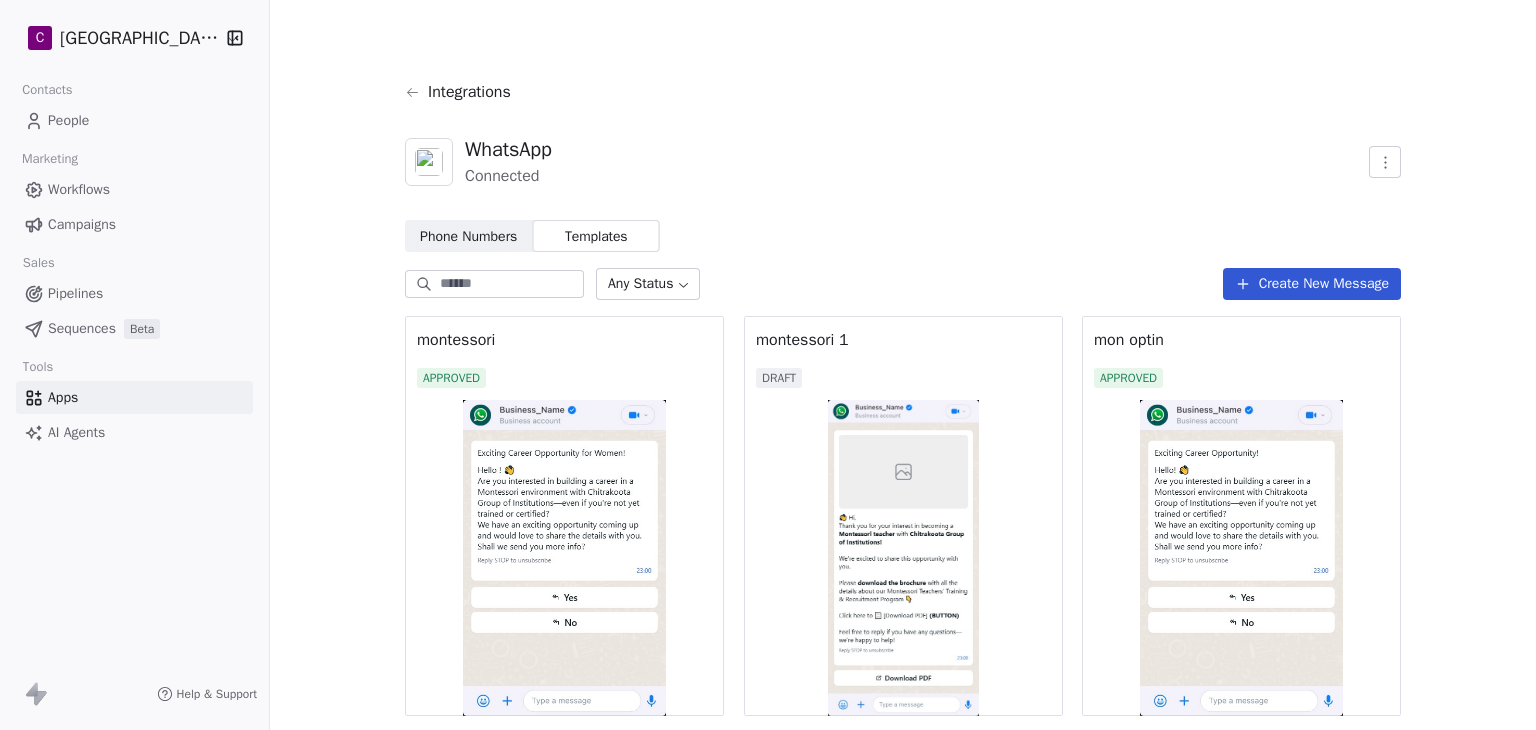 click at bounding box center (903, 558) 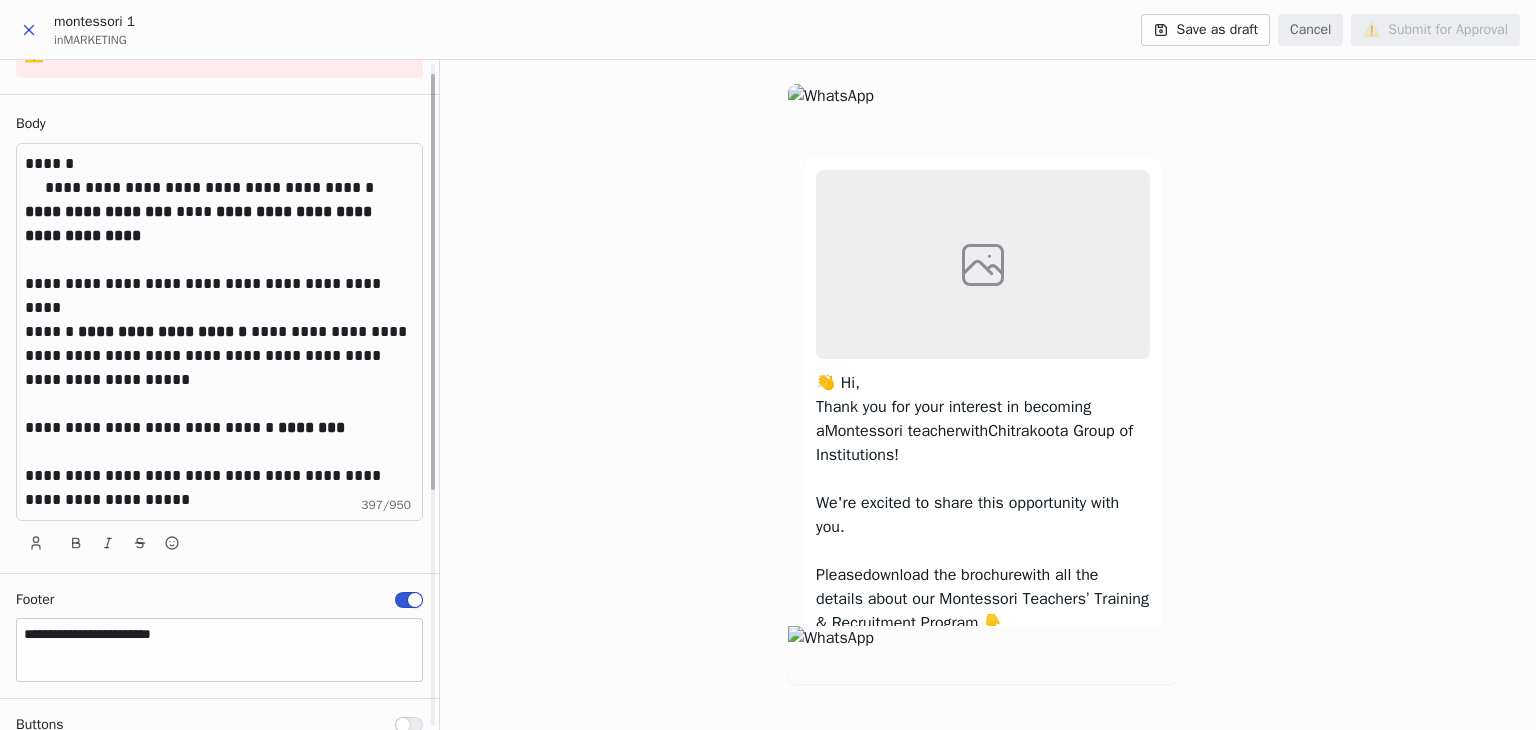 scroll, scrollTop: 397, scrollLeft: 0, axis: vertical 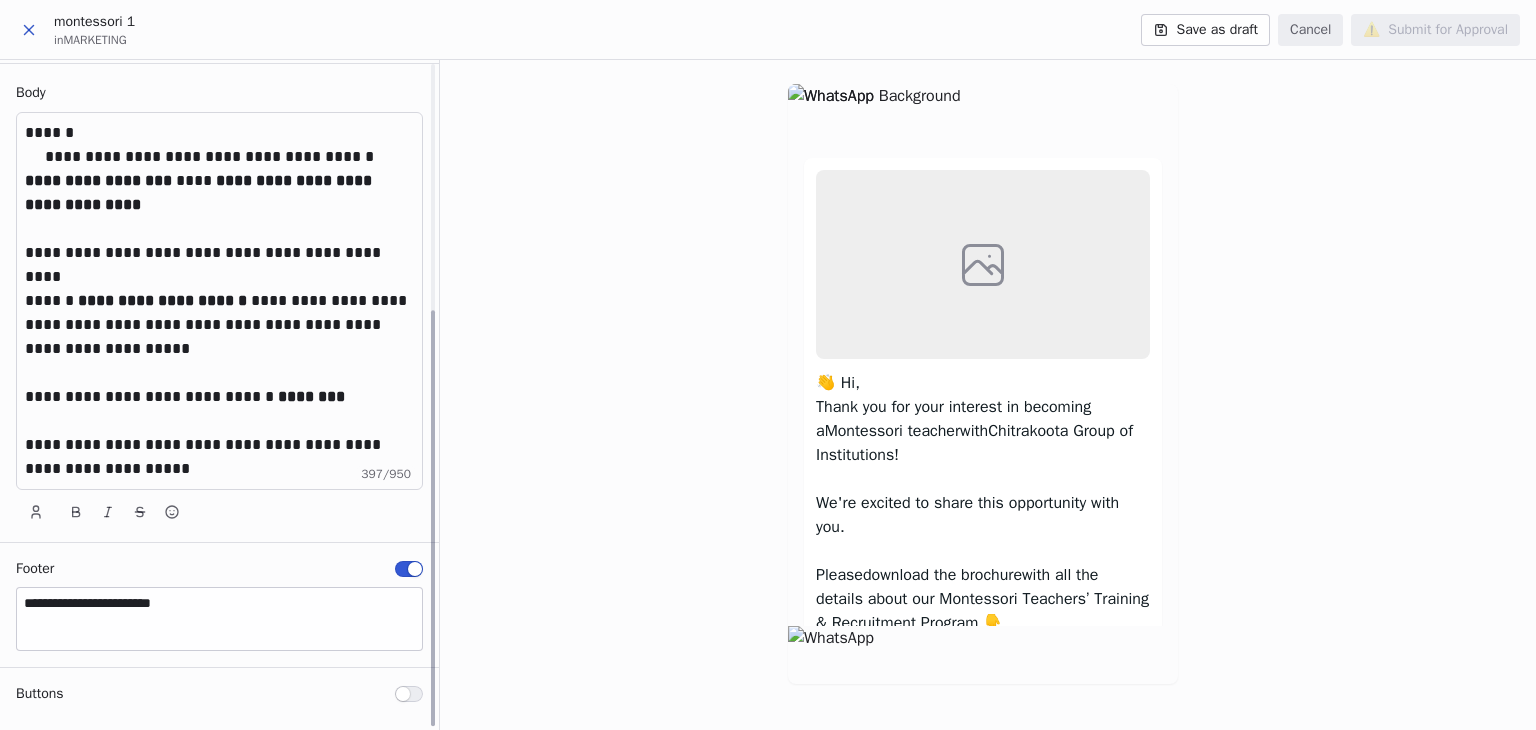click on "**********" at bounding box center (220, 457) 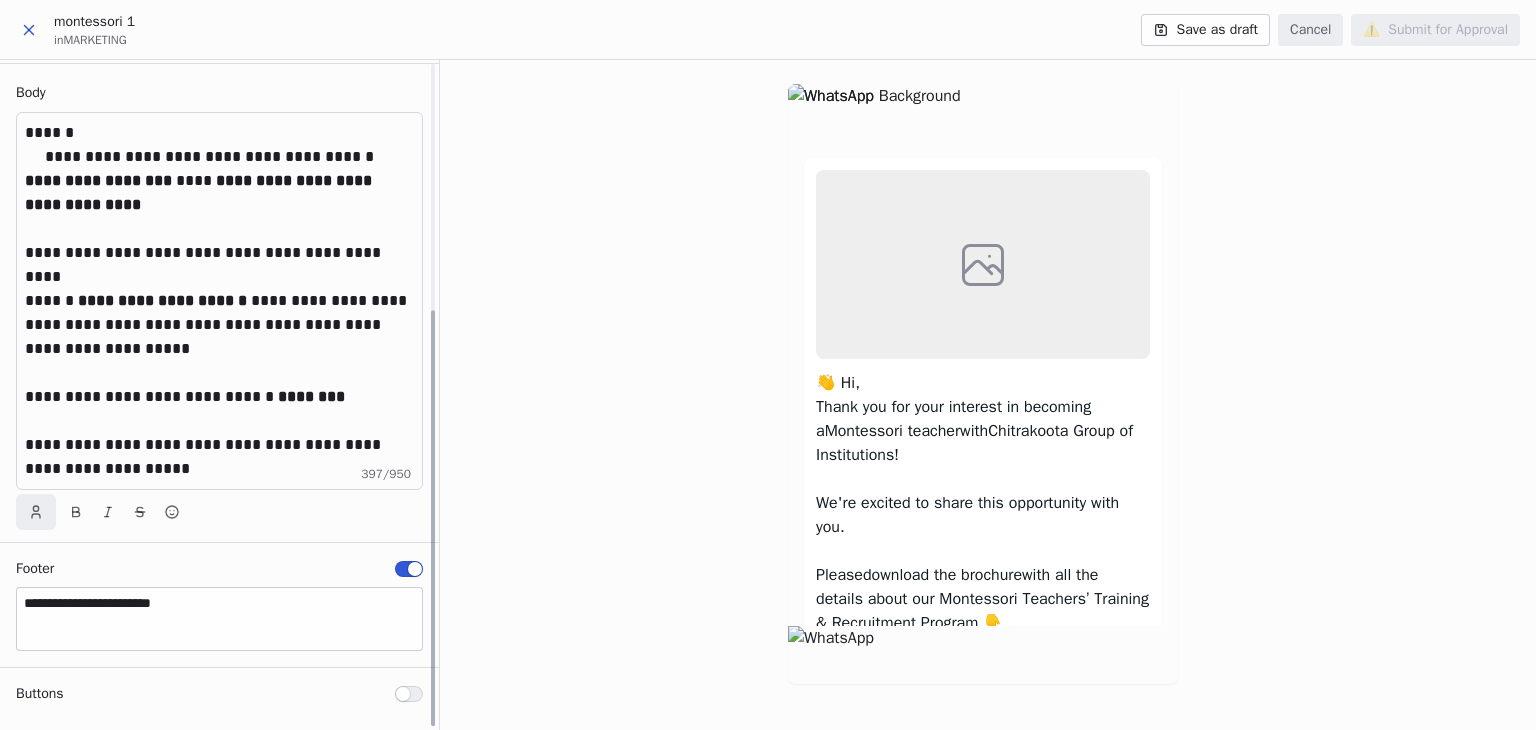 click 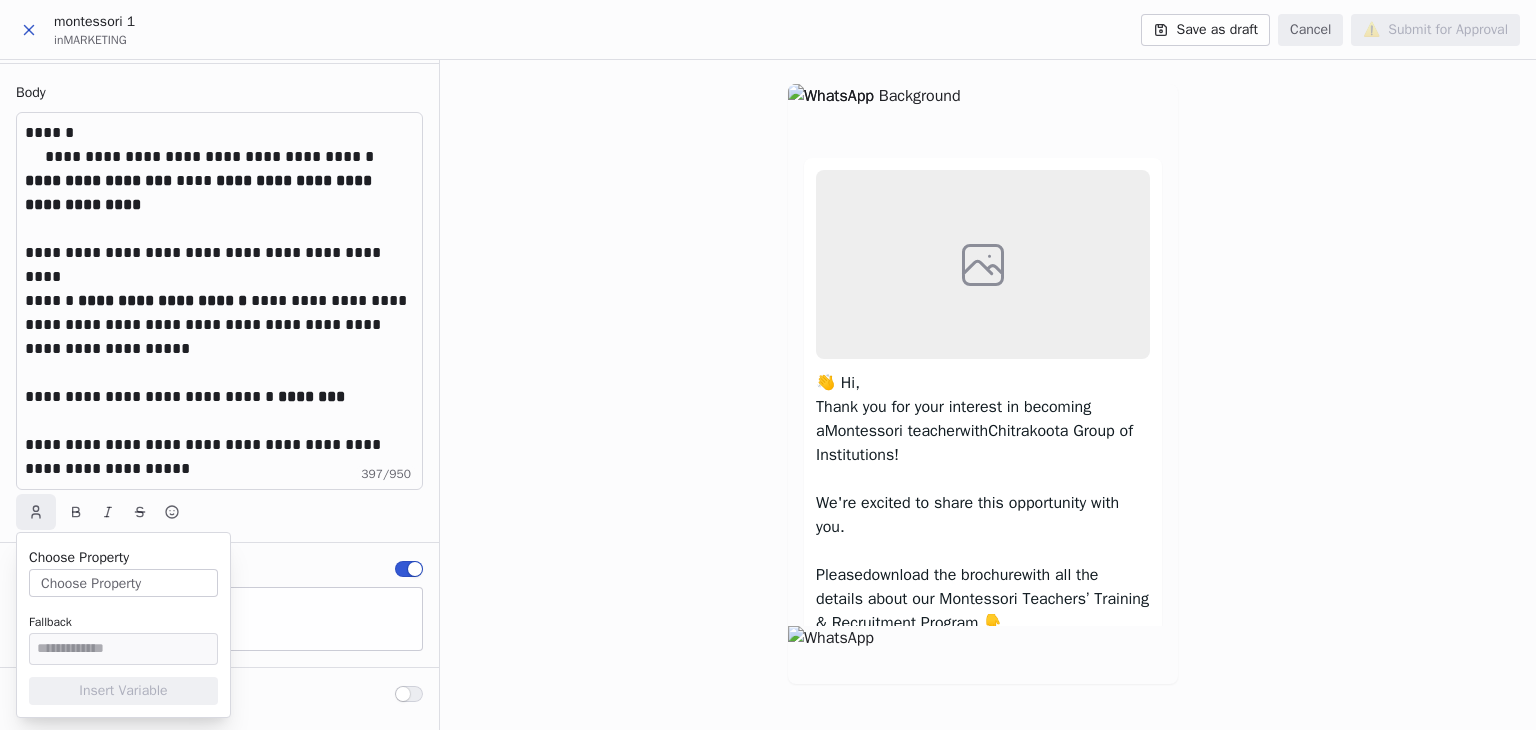 click on "Choose Property" at bounding box center [123, 583] 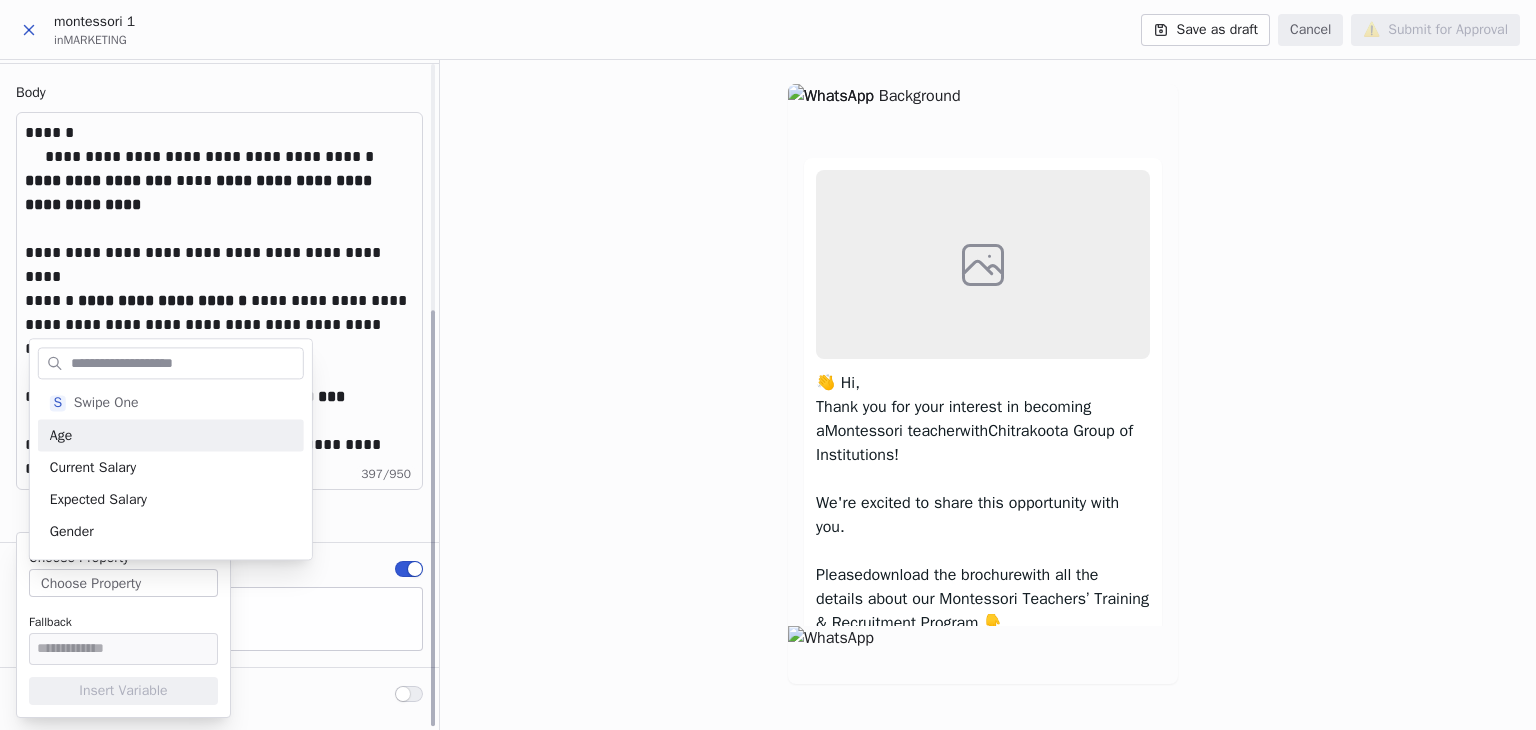 click on "**********" at bounding box center [219, 605] 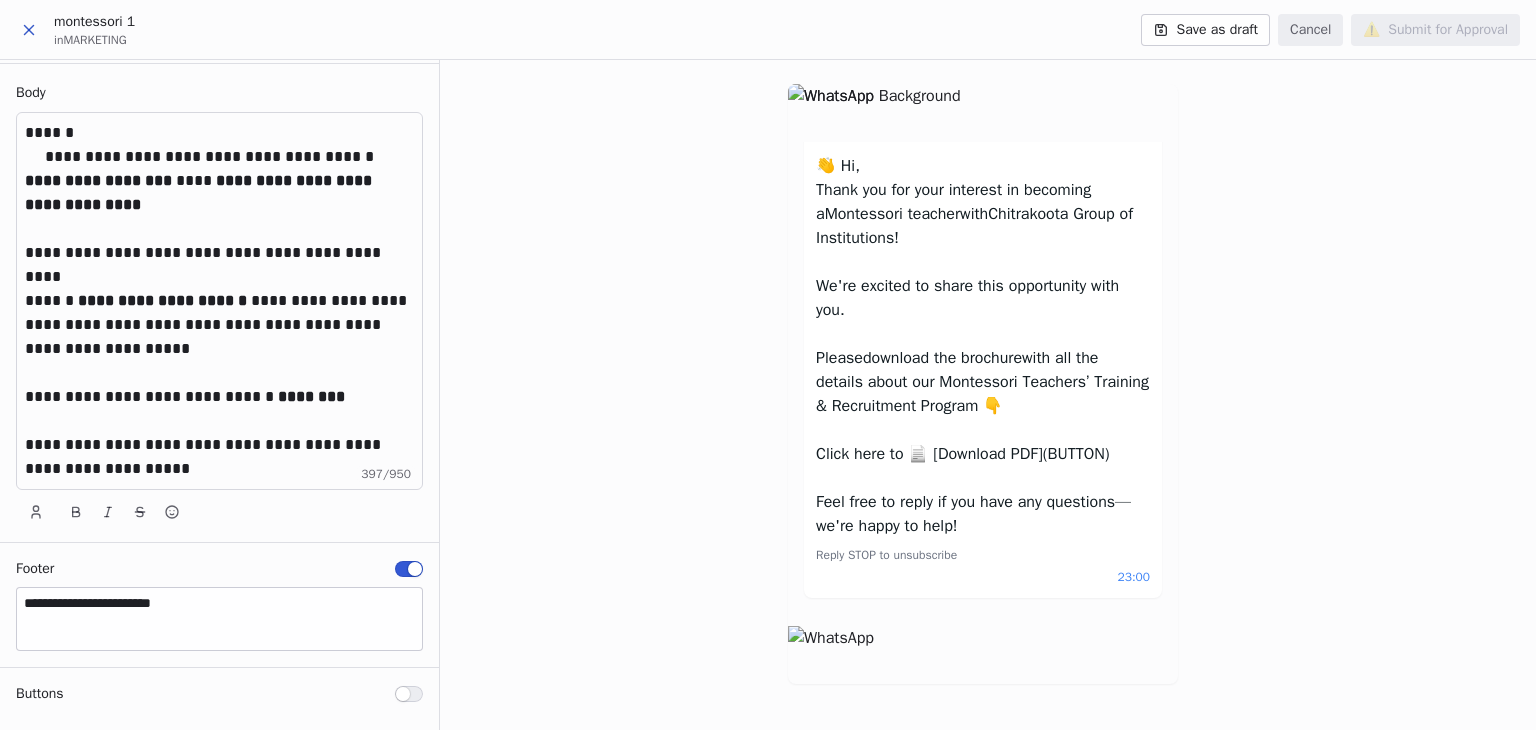 scroll, scrollTop: 240, scrollLeft: 0, axis: vertical 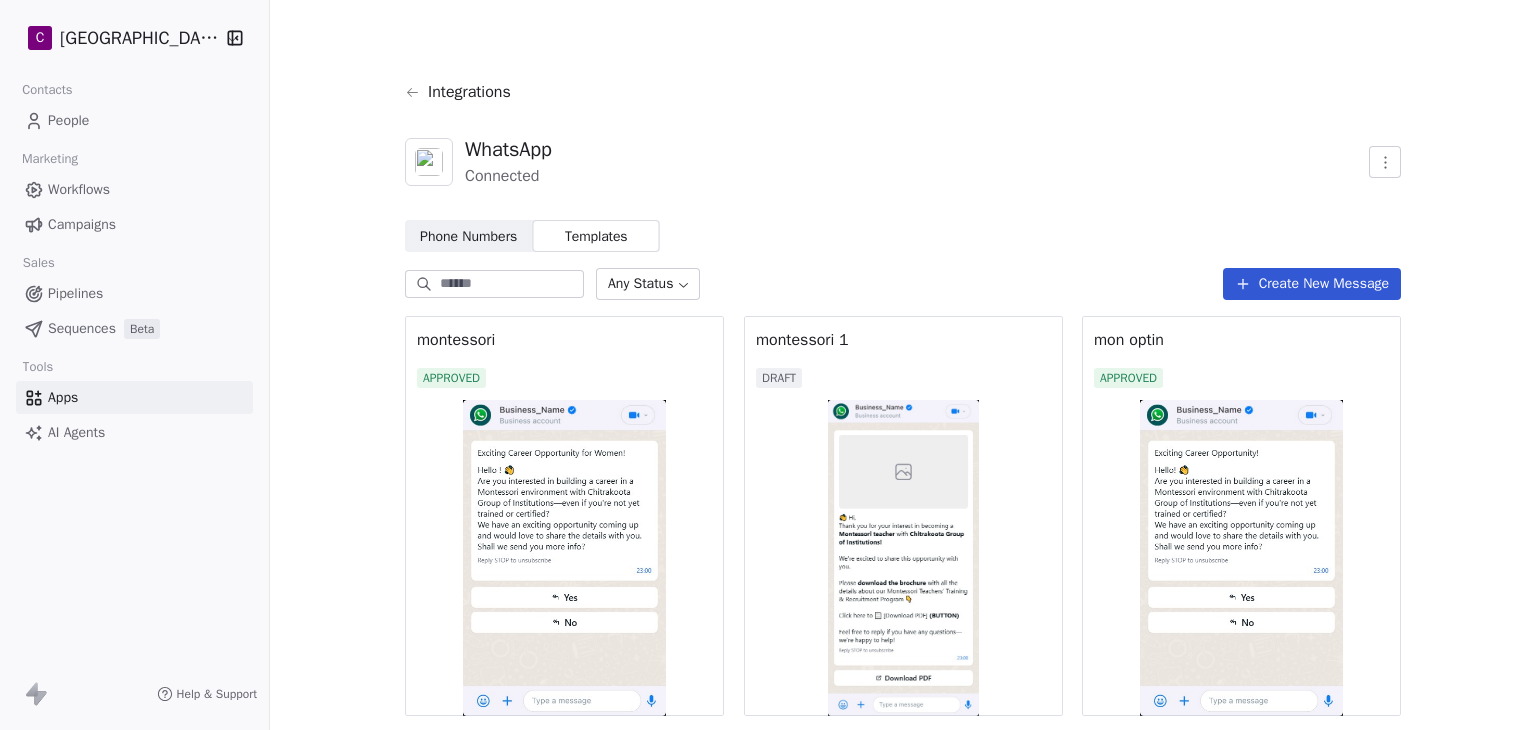 click on "C Chitrakoota School Contacts People Marketing Workflows Campaigns Sales Pipelines Sequences Beta Tools Apps AI Agents Help & Support Integrations WhatsApp Connected Phone Numbers Phone Numbers Templates Templates Any Status  Create New Message montessori APPROVED montessori 1 DRAFT mon optin APPROVED" at bounding box center [768, 365] 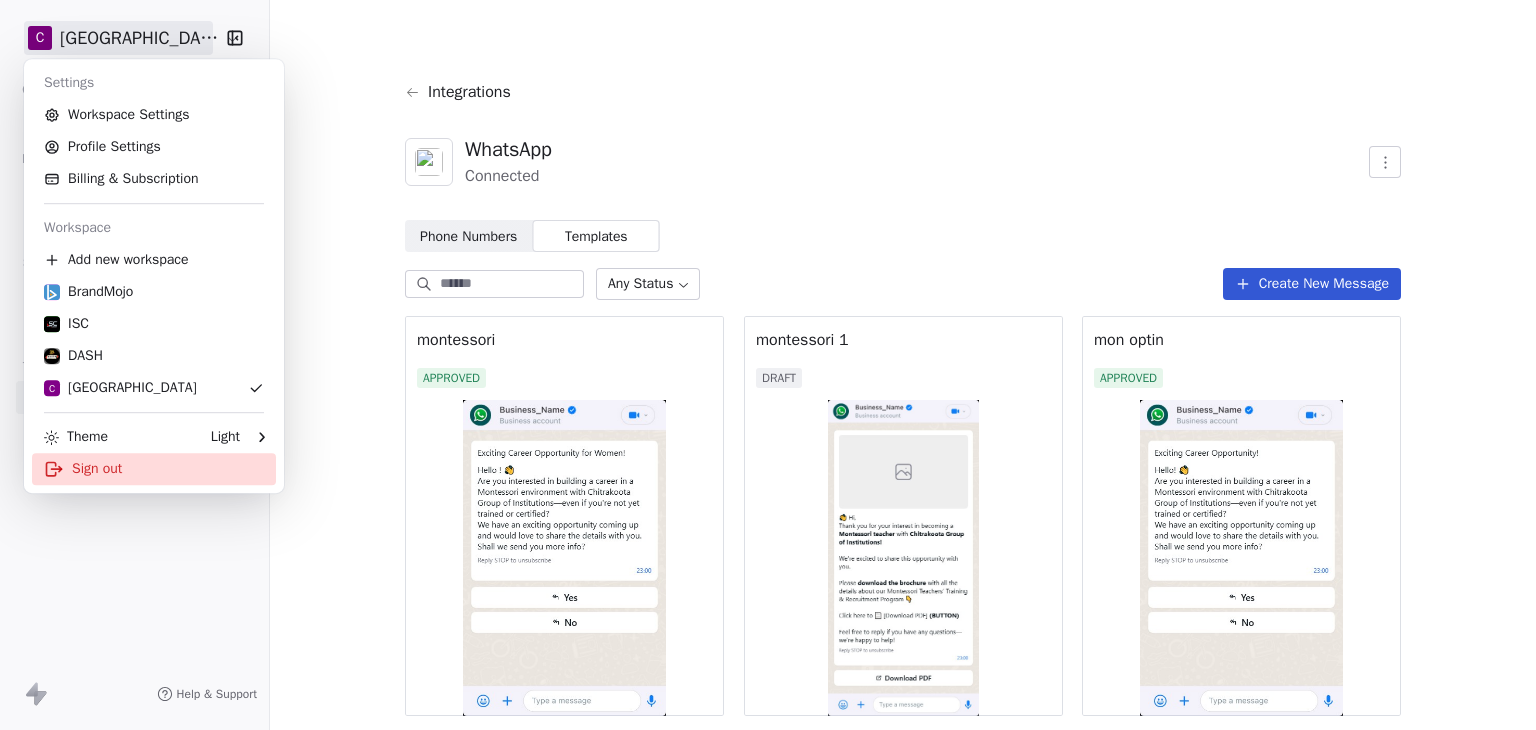 click on "Sign out" at bounding box center [154, 469] 